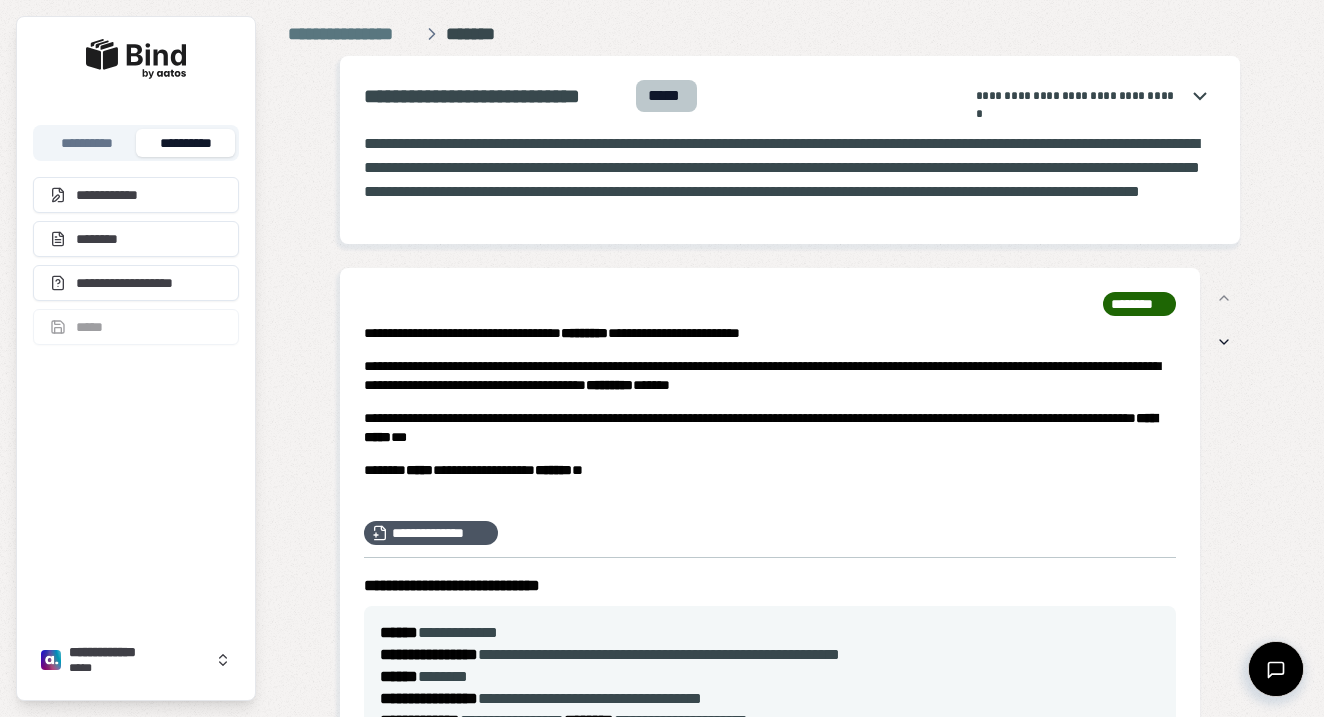 scroll, scrollTop: 0, scrollLeft: 0, axis: both 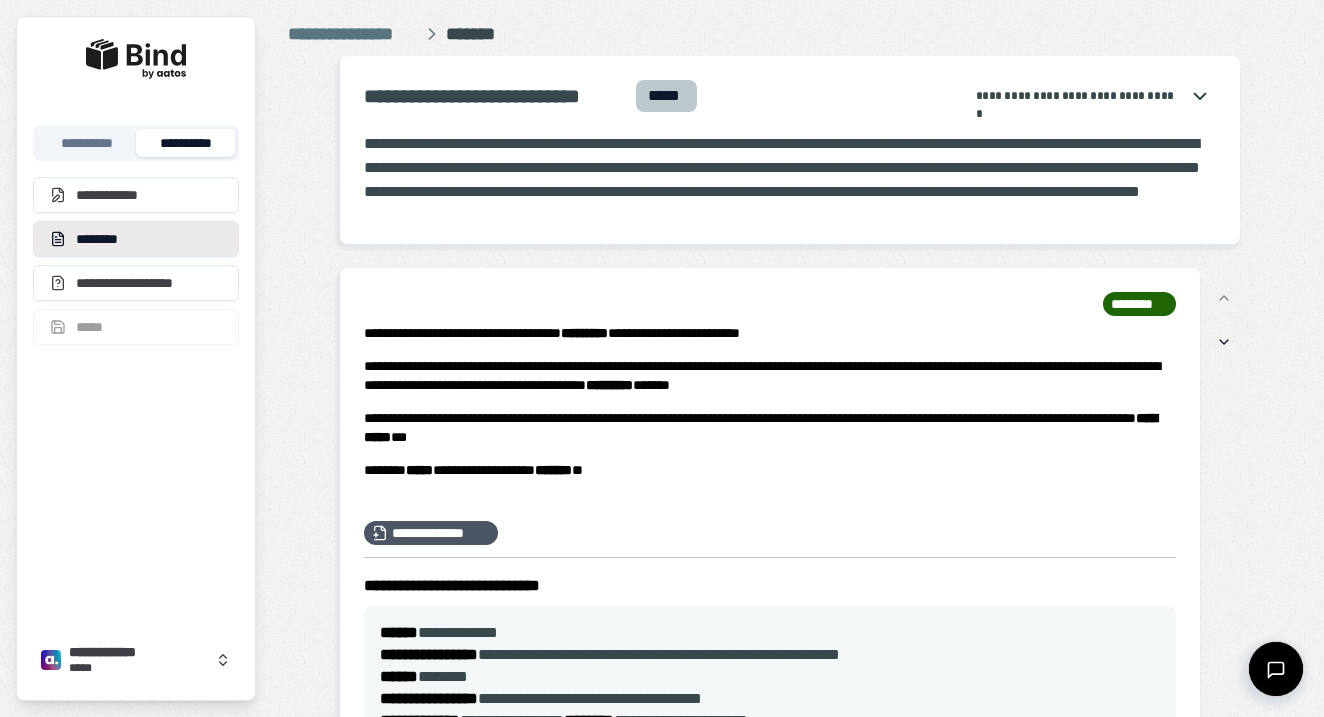 click on "********" at bounding box center (136, 239) 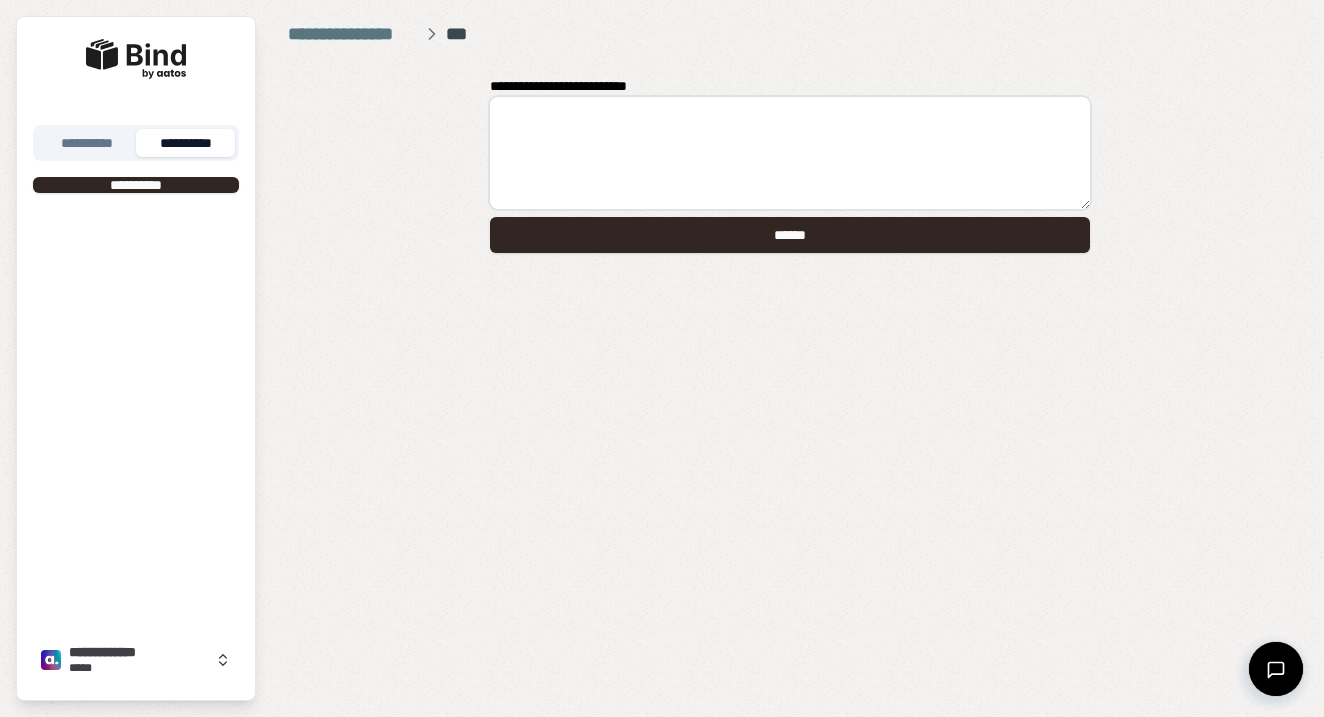 click on "**********" at bounding box center (790, 372) 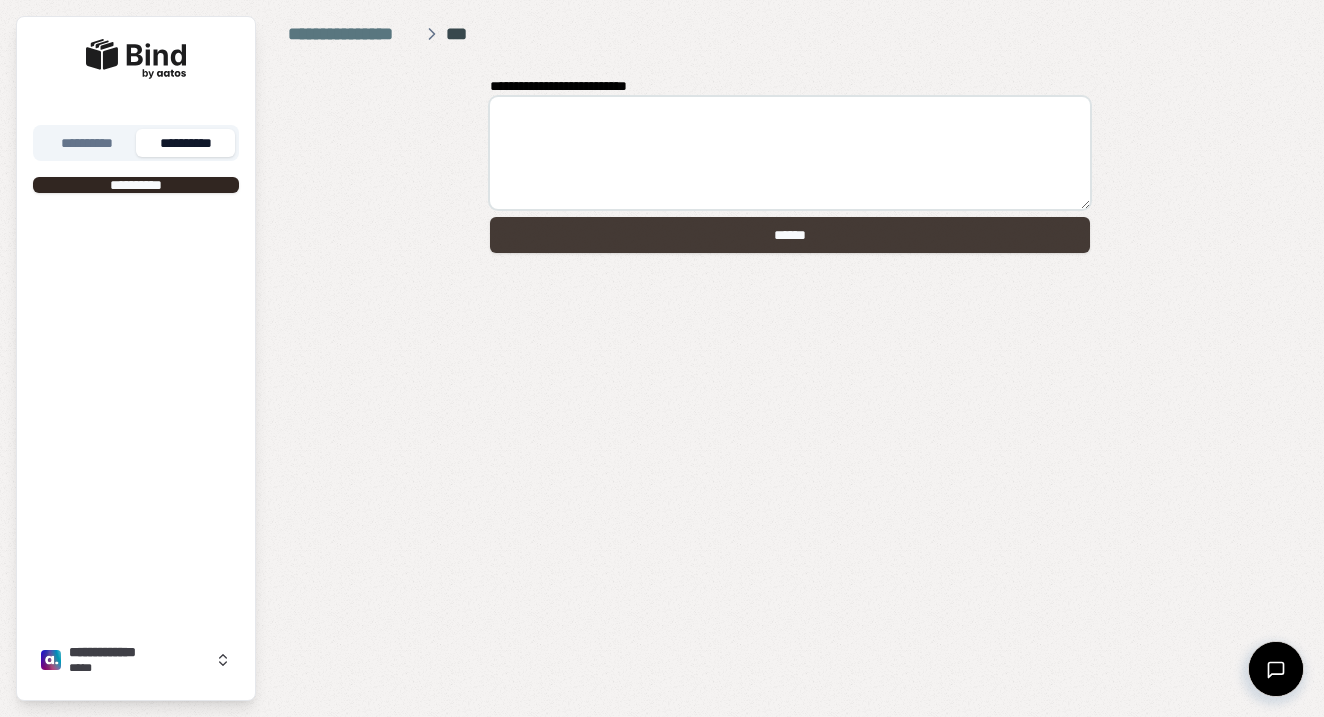 click on "******" at bounding box center (790, 235) 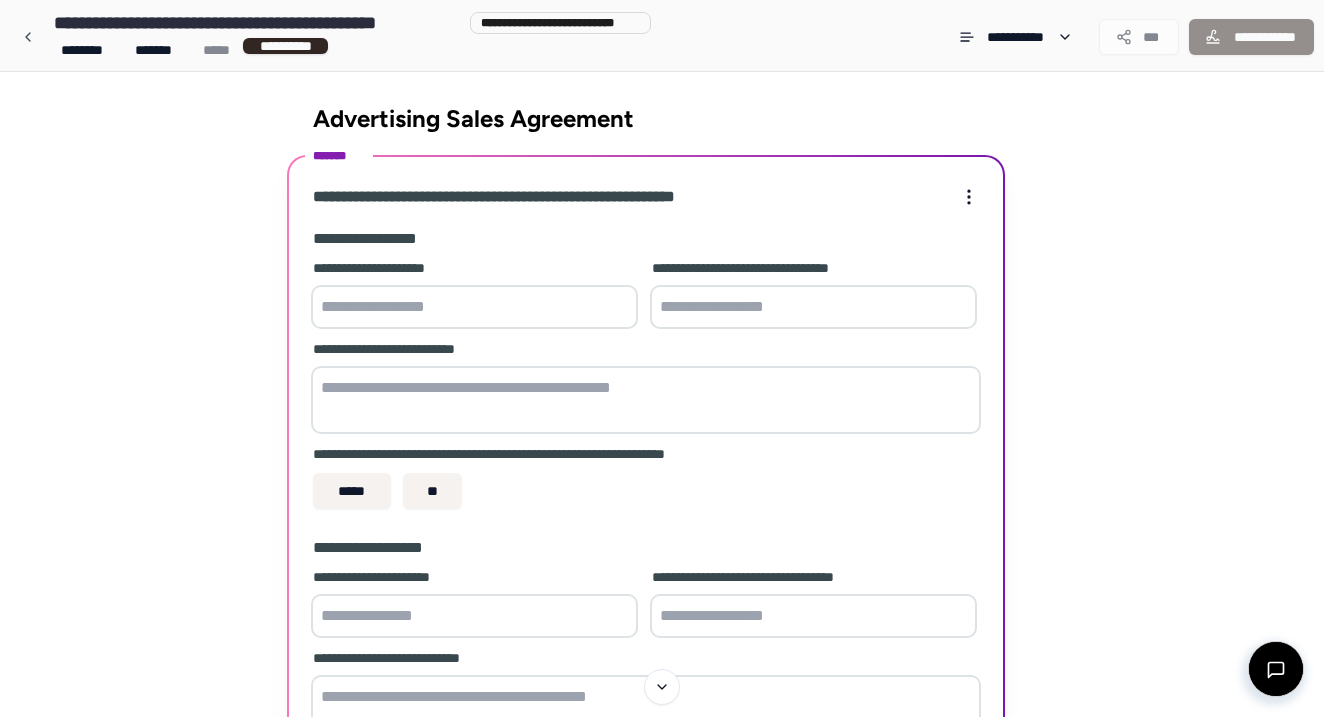 scroll, scrollTop: 0, scrollLeft: 0, axis: both 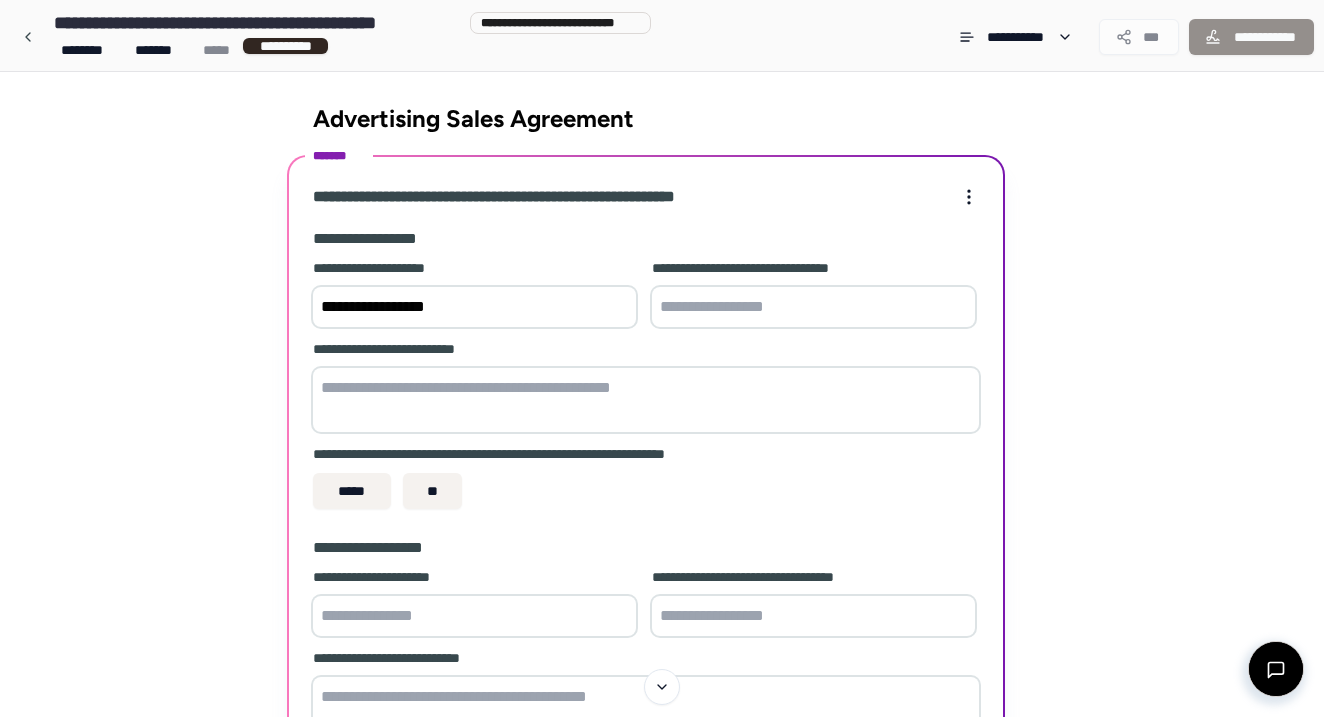 type on "**********" 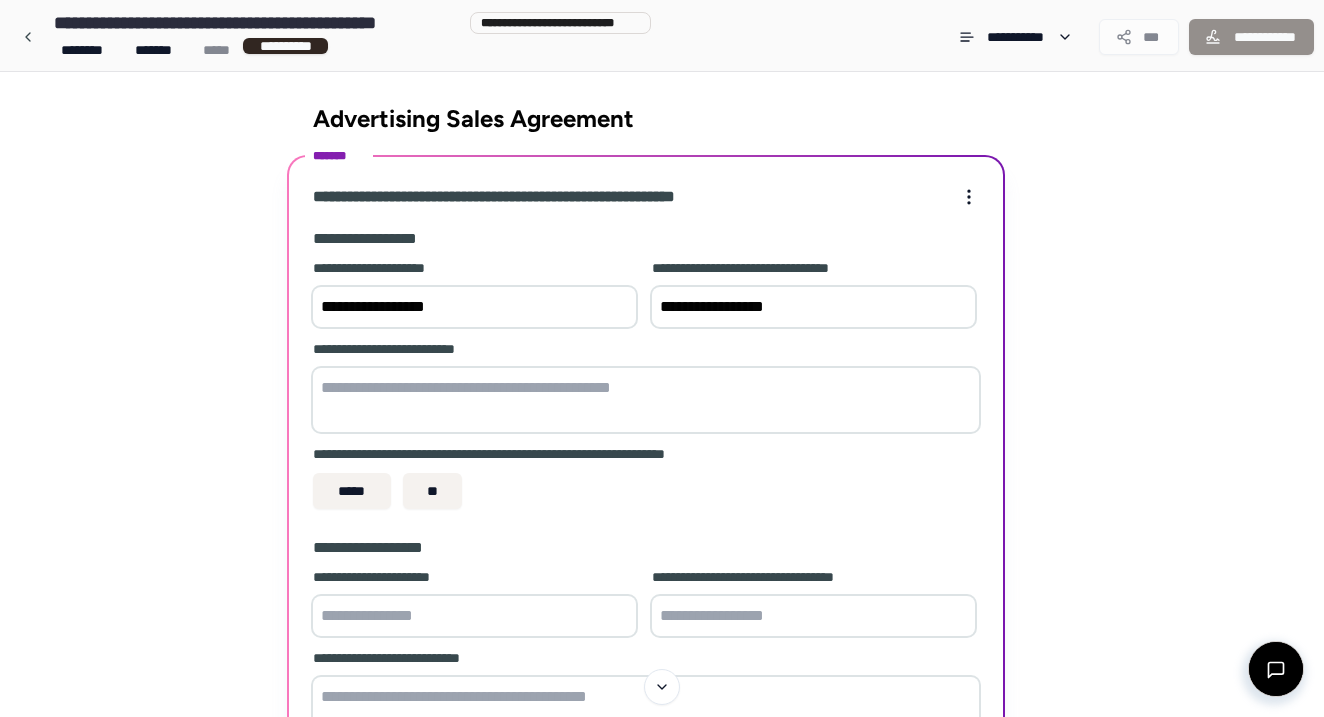 type on "**********" 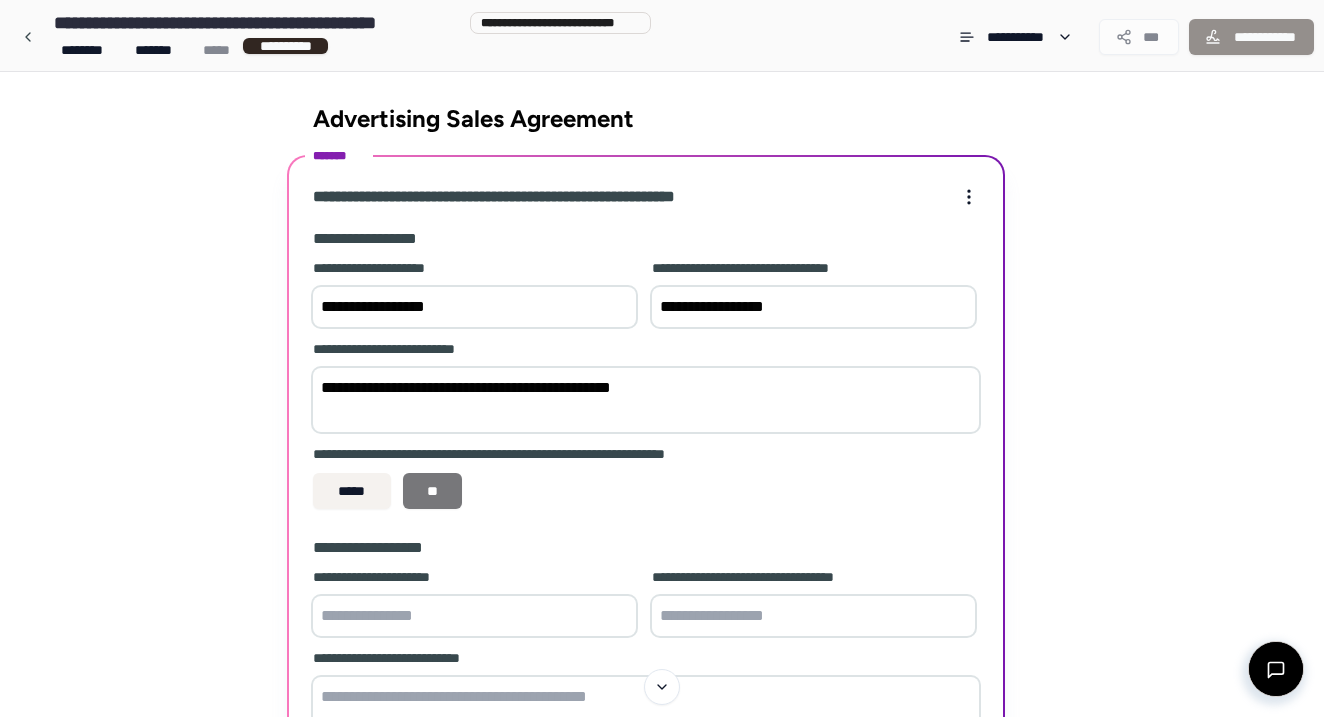 click on "**" at bounding box center (433, 491) 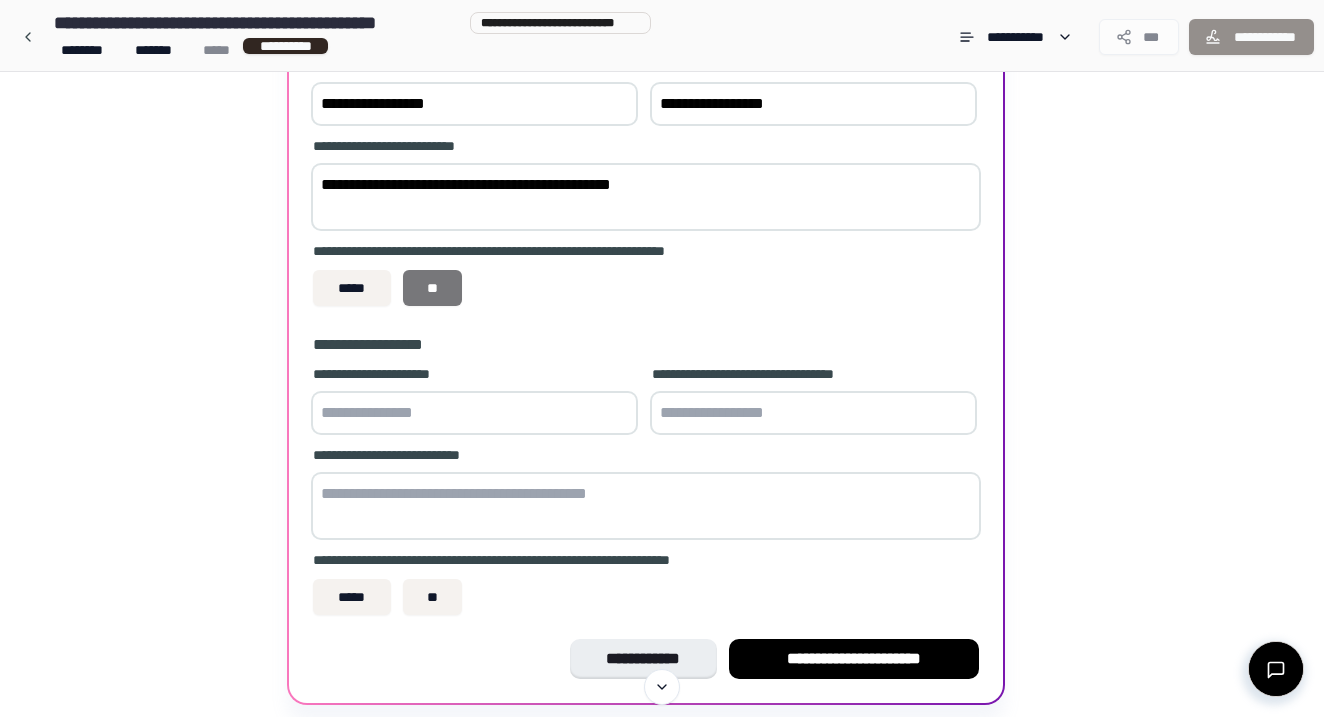 scroll, scrollTop: 206, scrollLeft: 0, axis: vertical 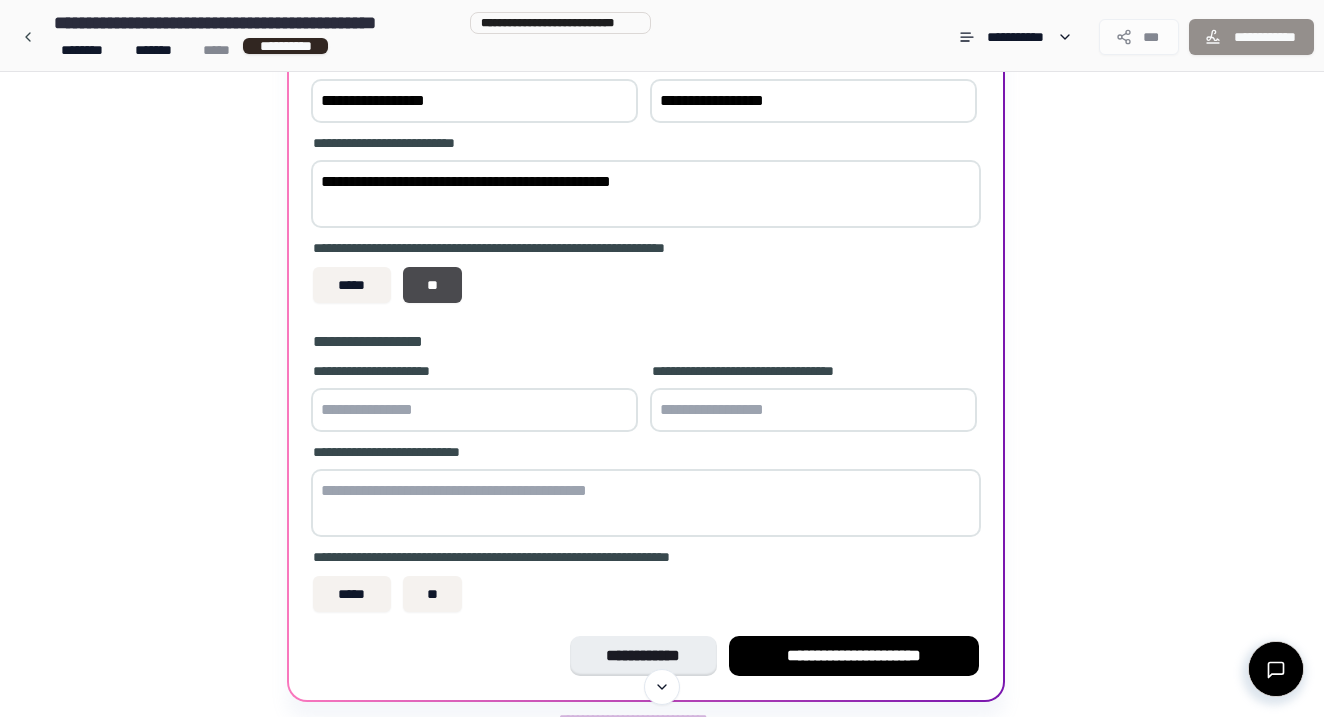 click at bounding box center [474, 410] 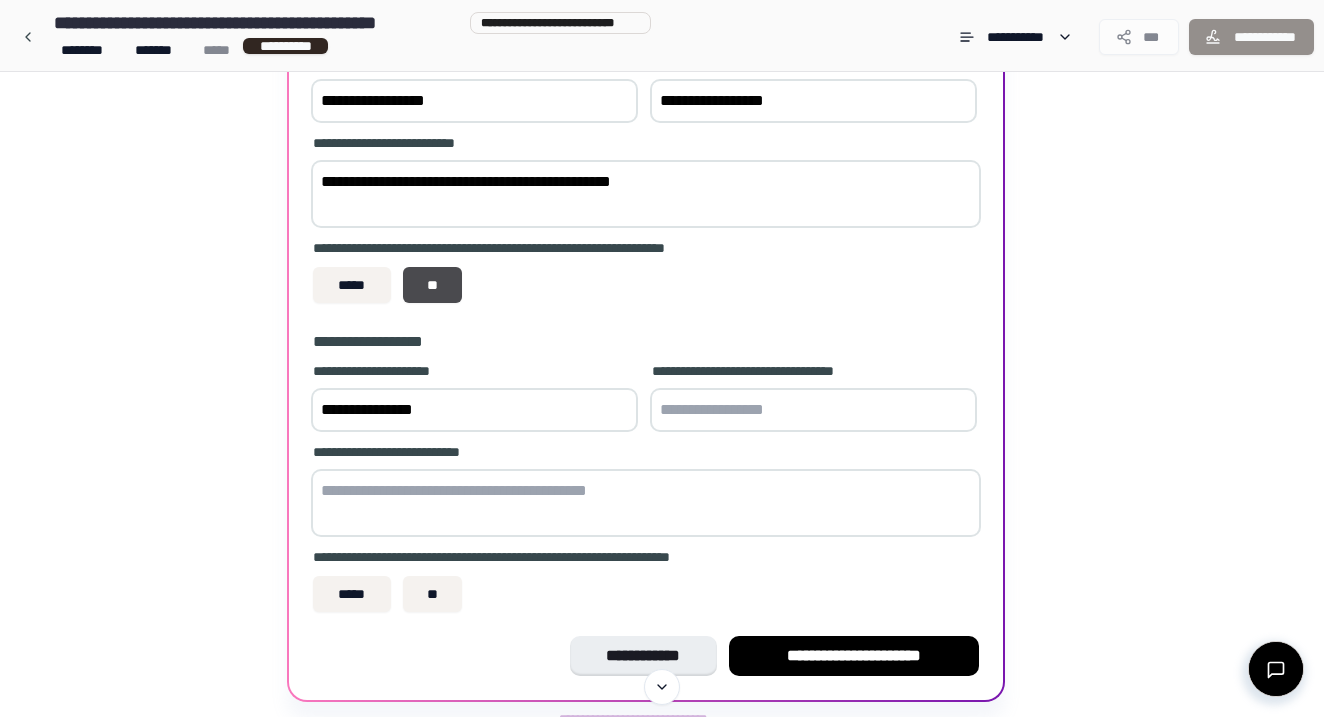 type on "**********" 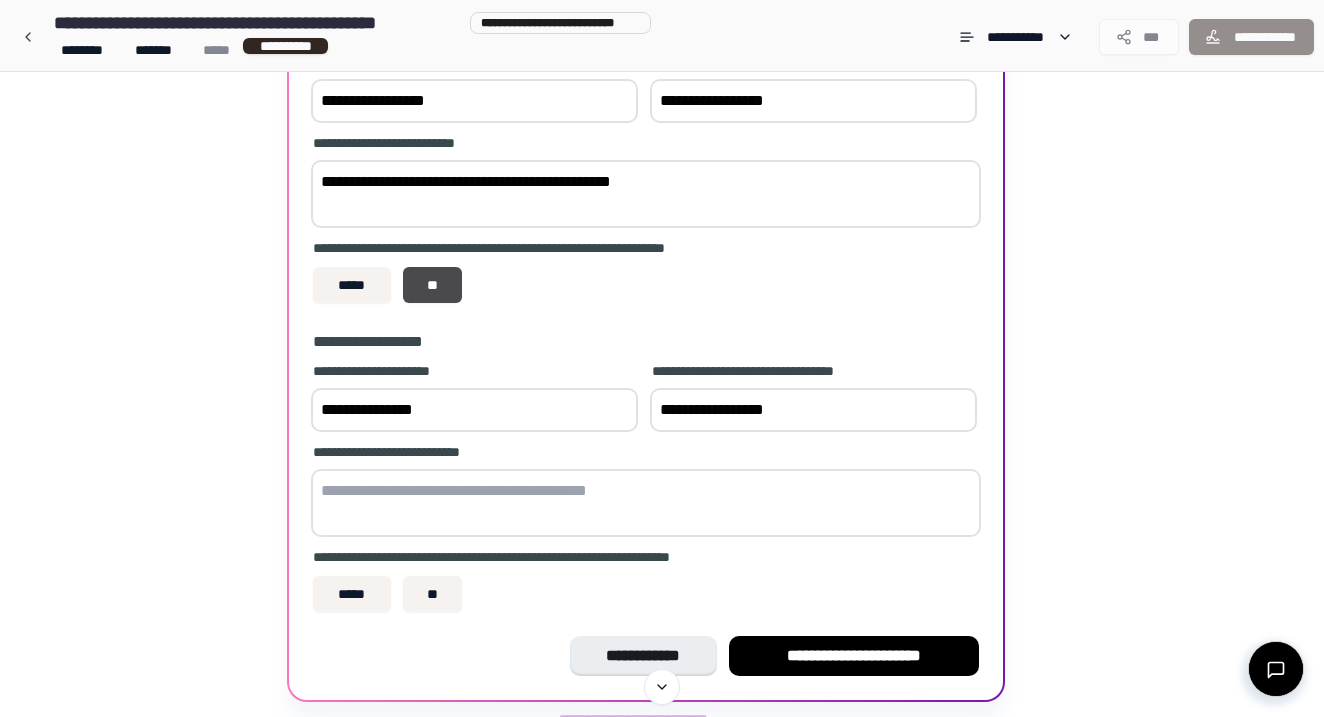 type on "**********" 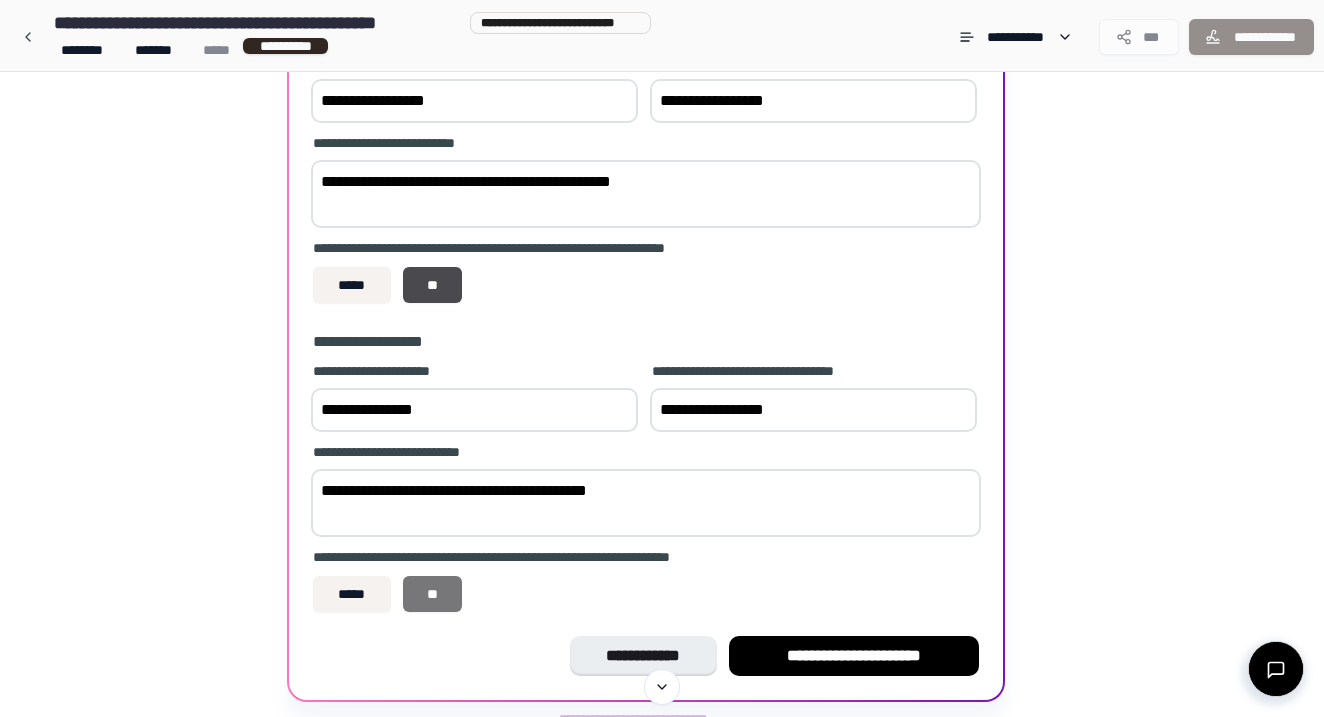 click on "**" at bounding box center [433, 594] 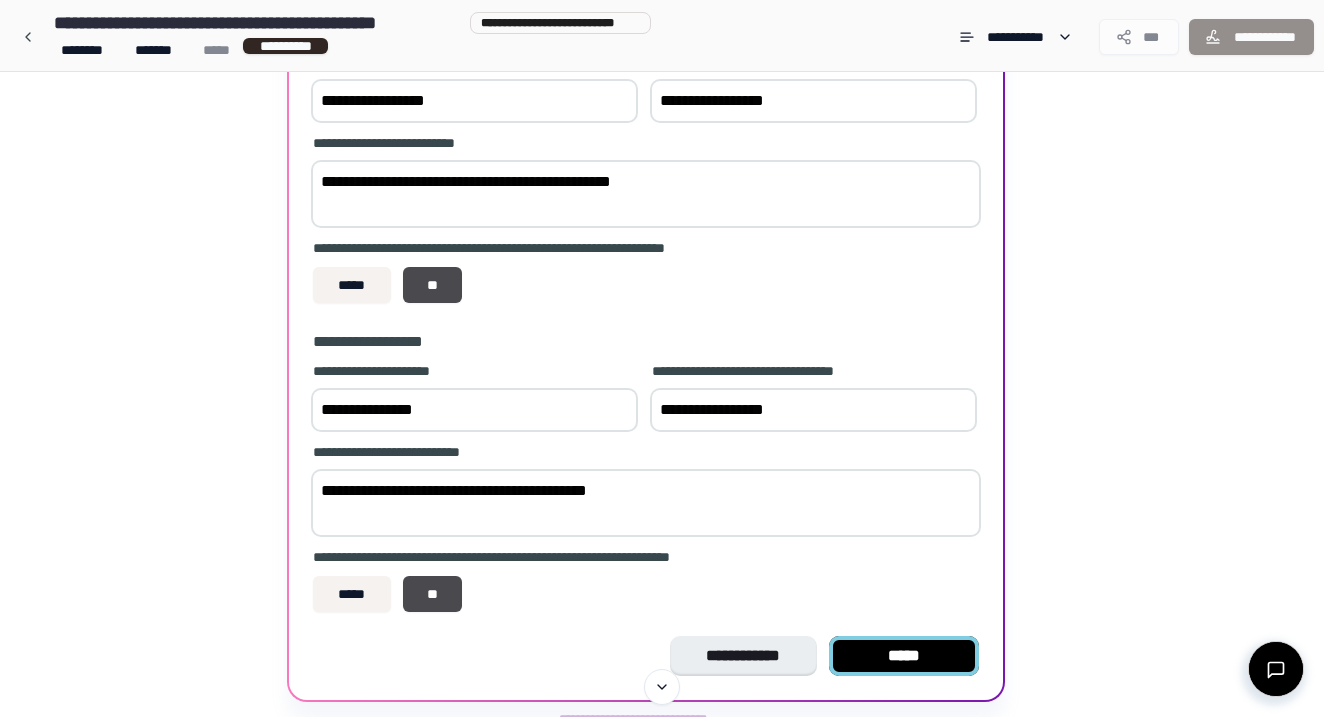 click on "*****" at bounding box center [904, 656] 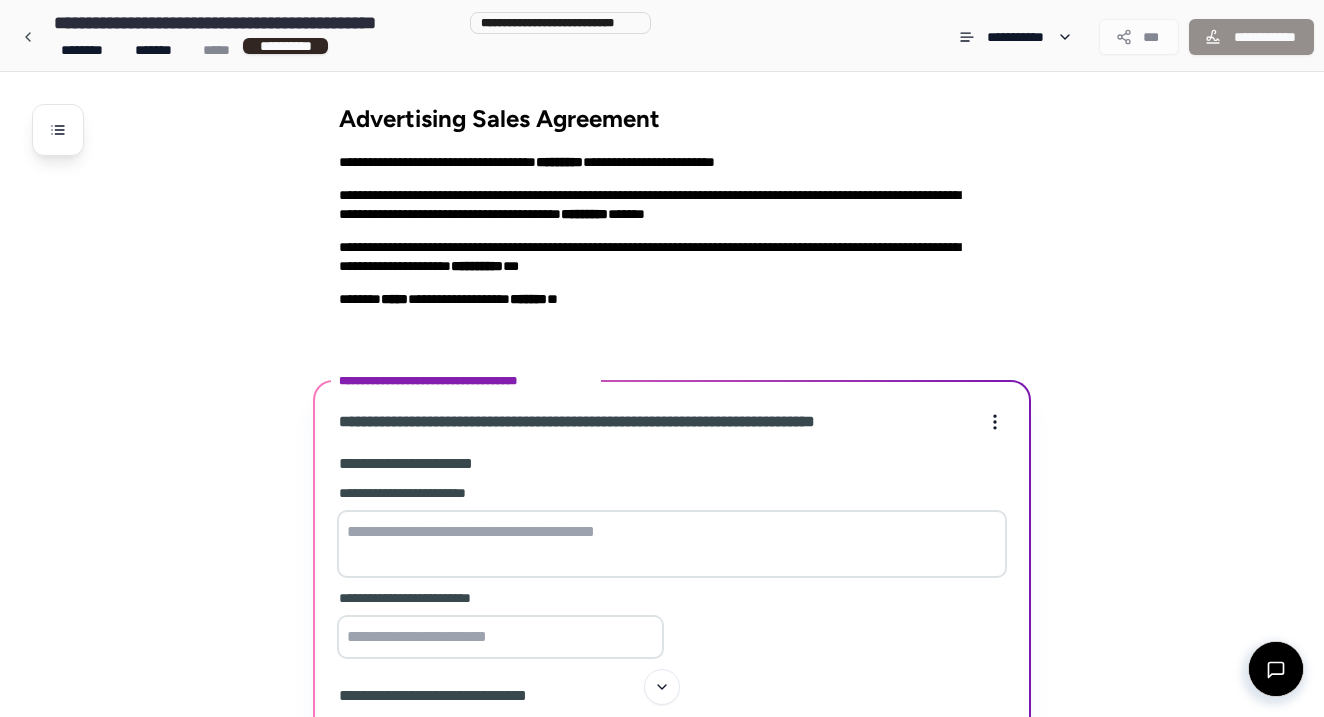 scroll, scrollTop: 0, scrollLeft: 0, axis: both 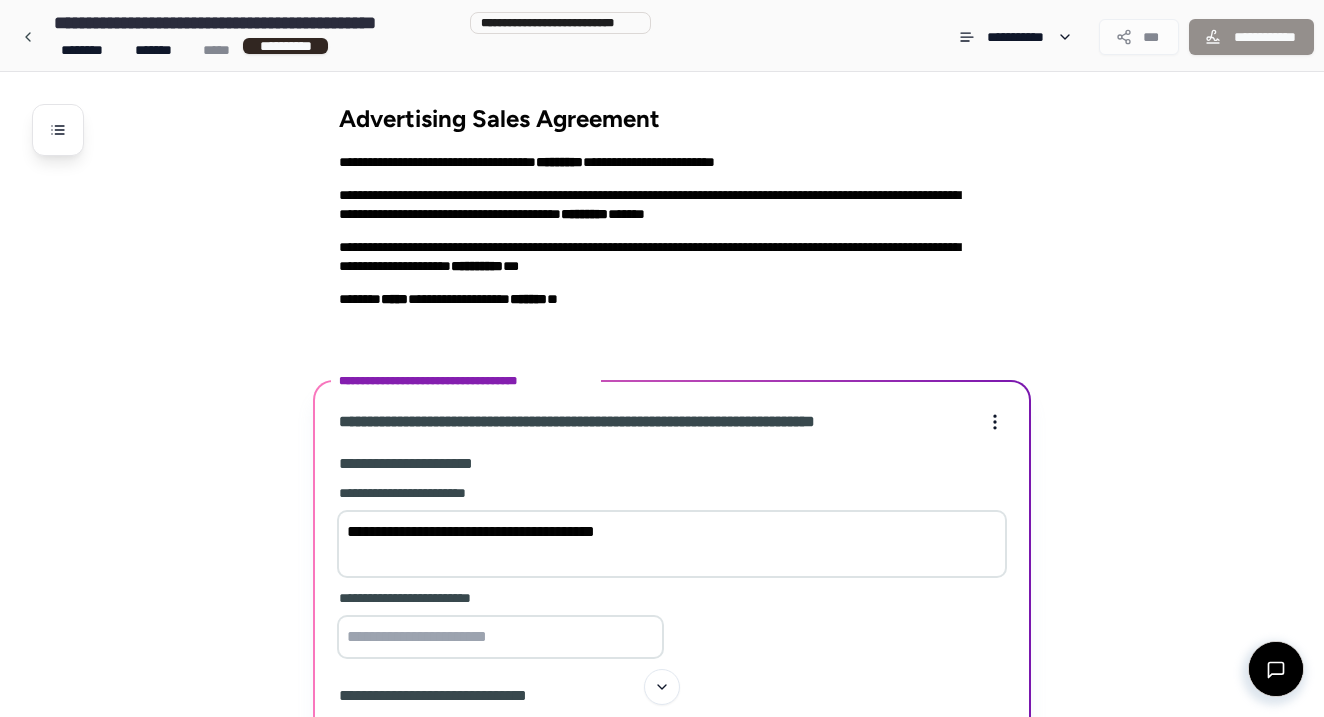 type on "**********" 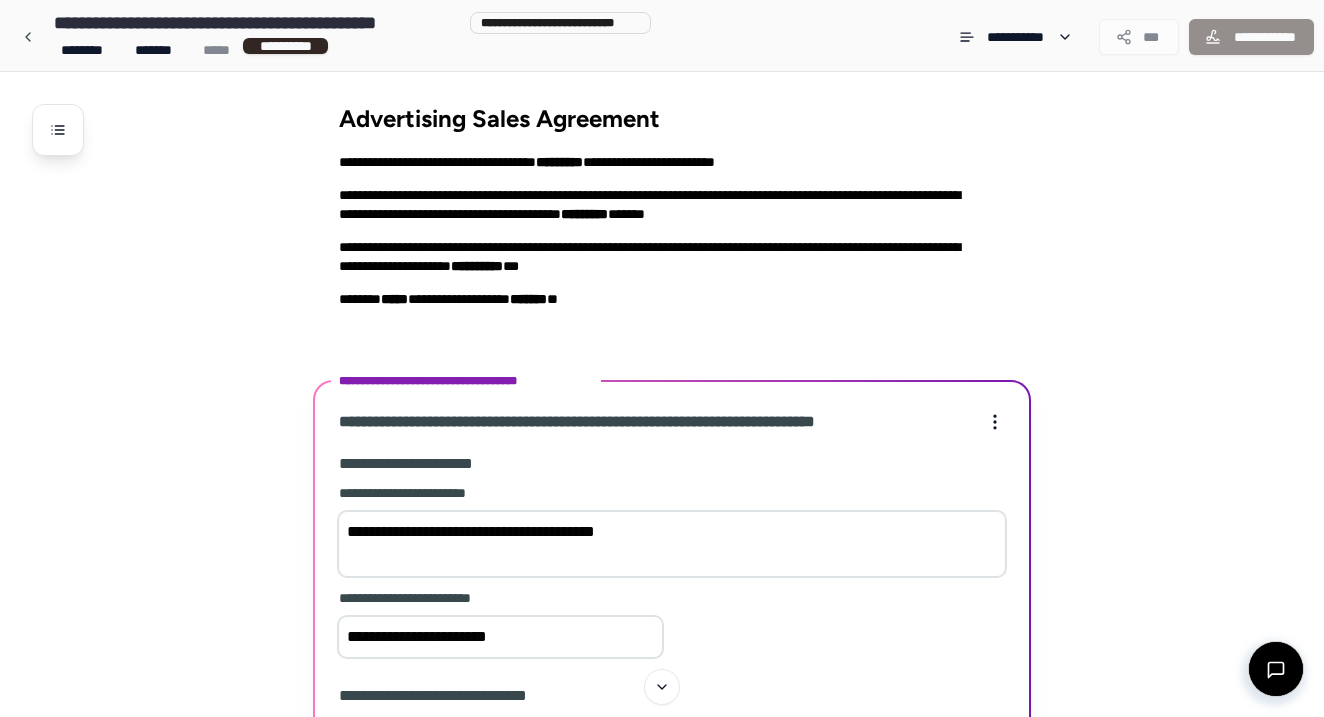 scroll, scrollTop: 406, scrollLeft: 0, axis: vertical 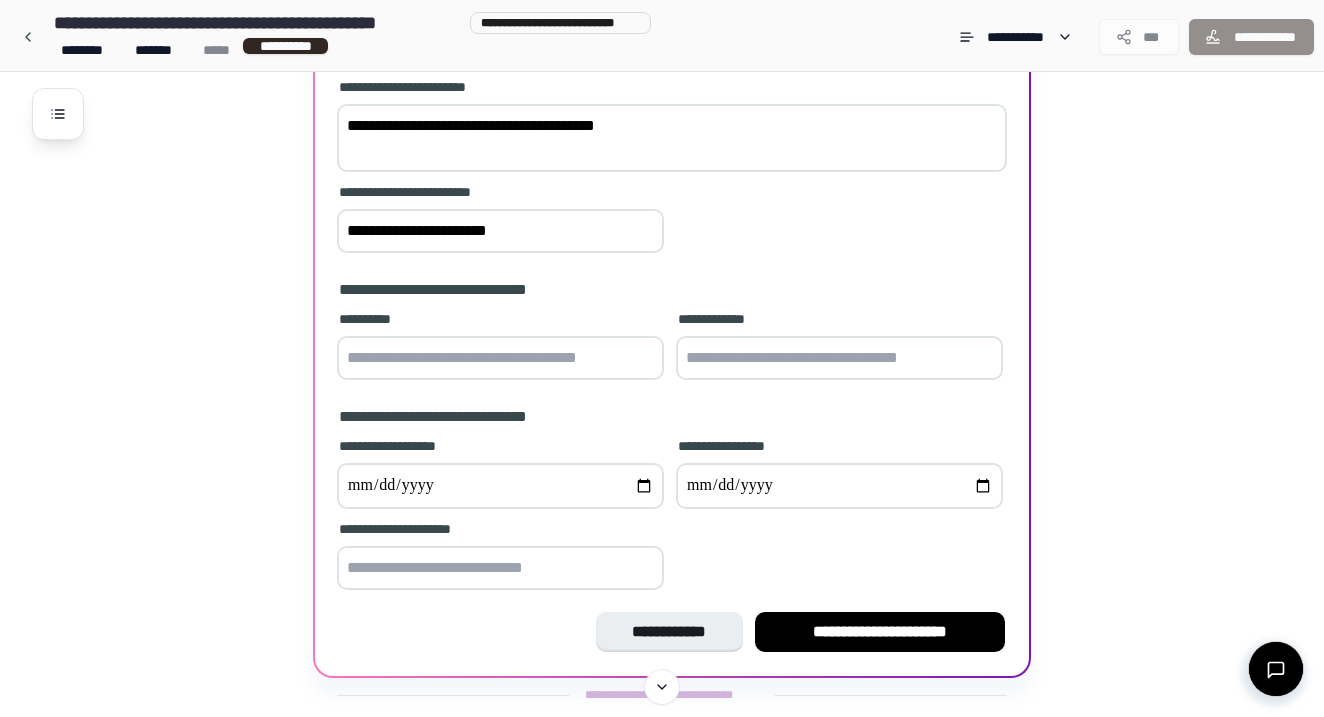 type on "**********" 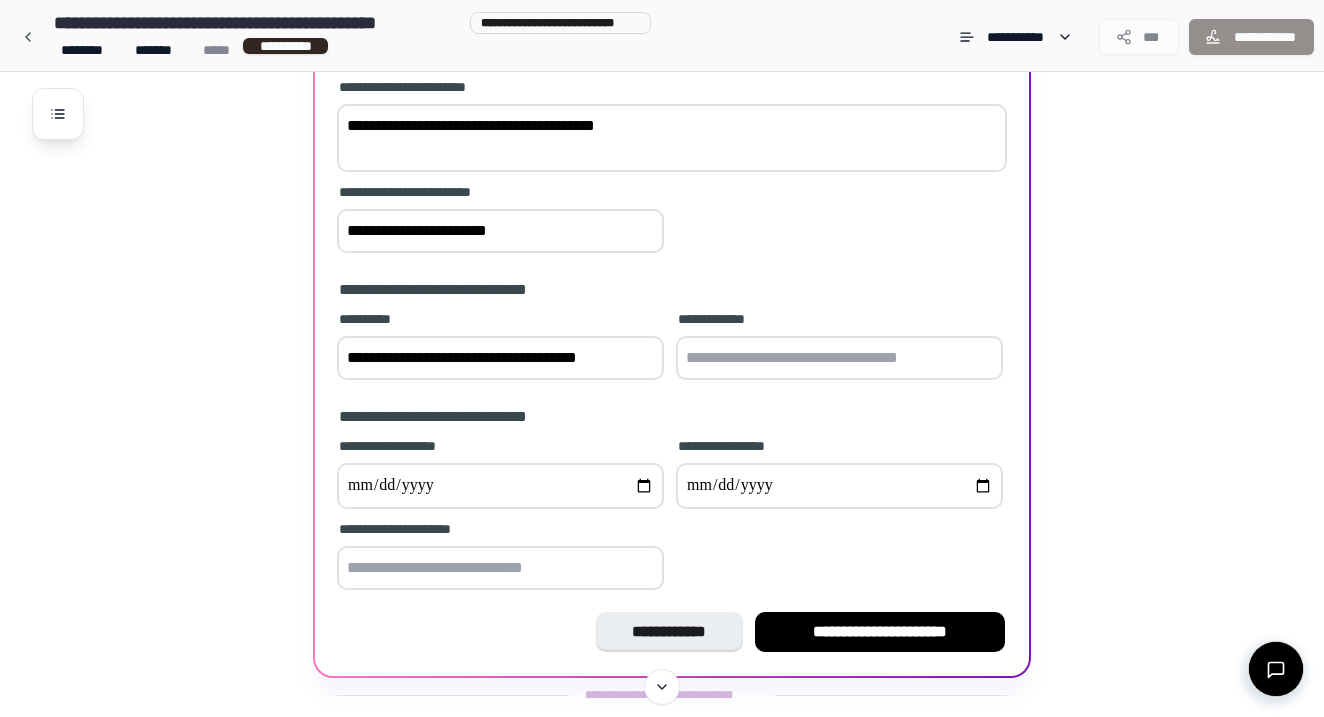 type on "**********" 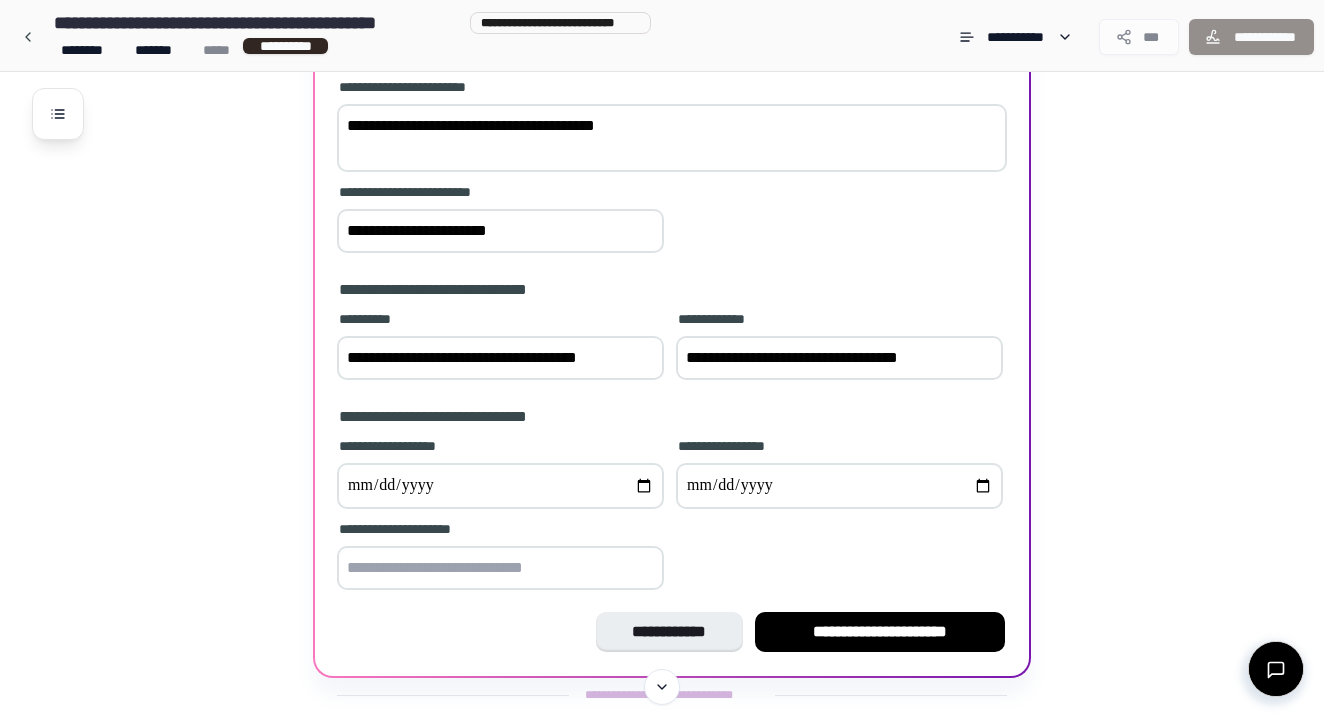 click at bounding box center [500, 486] 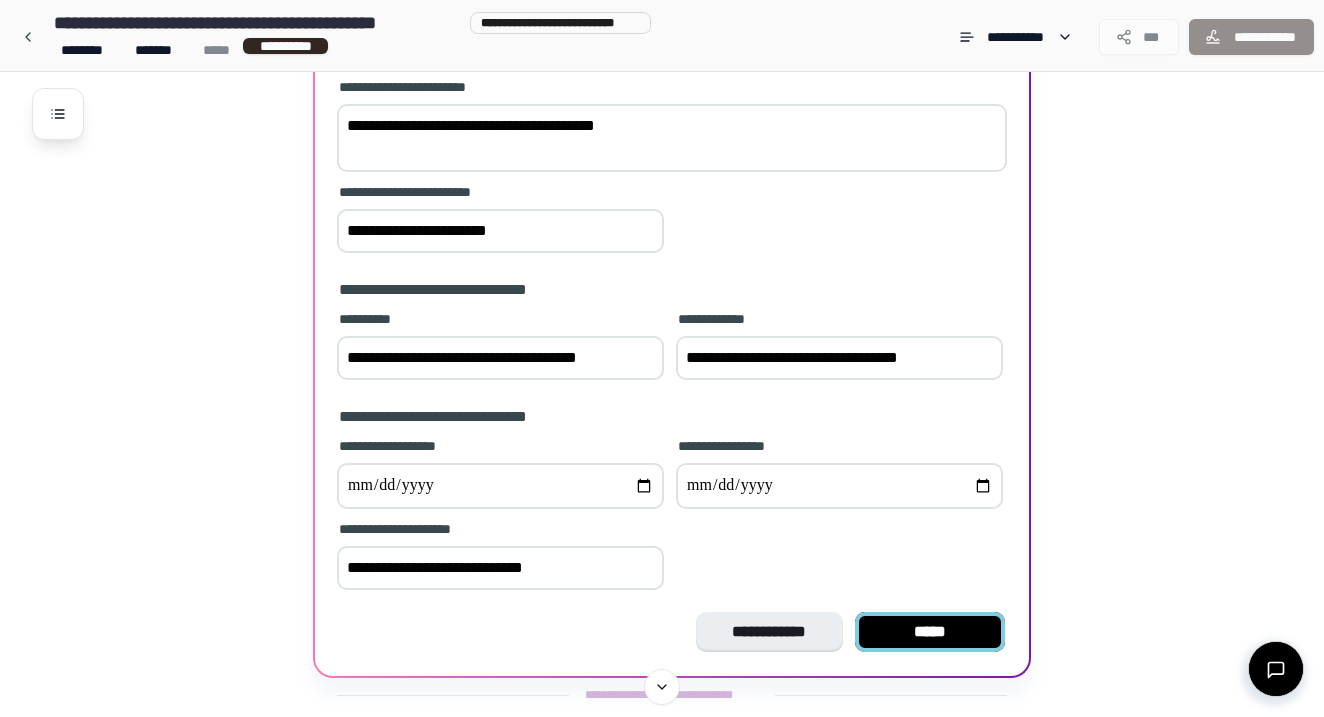 click on "*****" at bounding box center [930, 632] 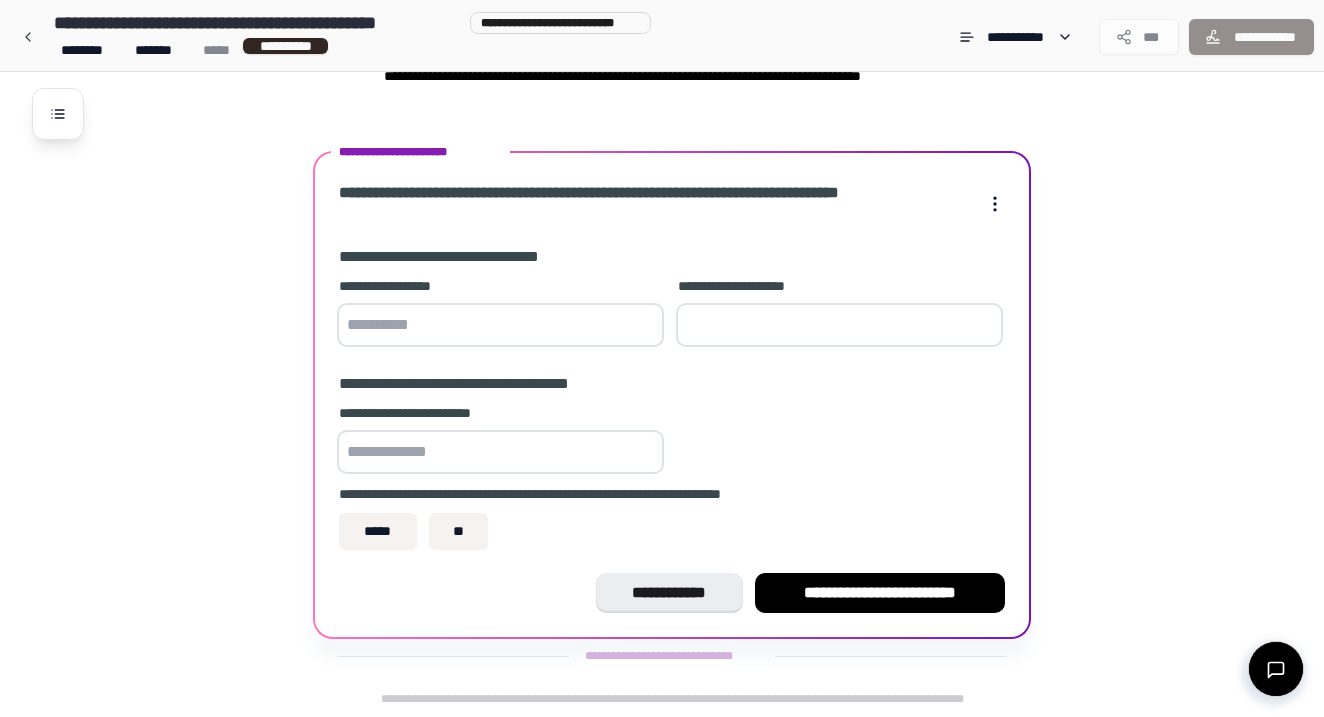 scroll, scrollTop: 712, scrollLeft: 0, axis: vertical 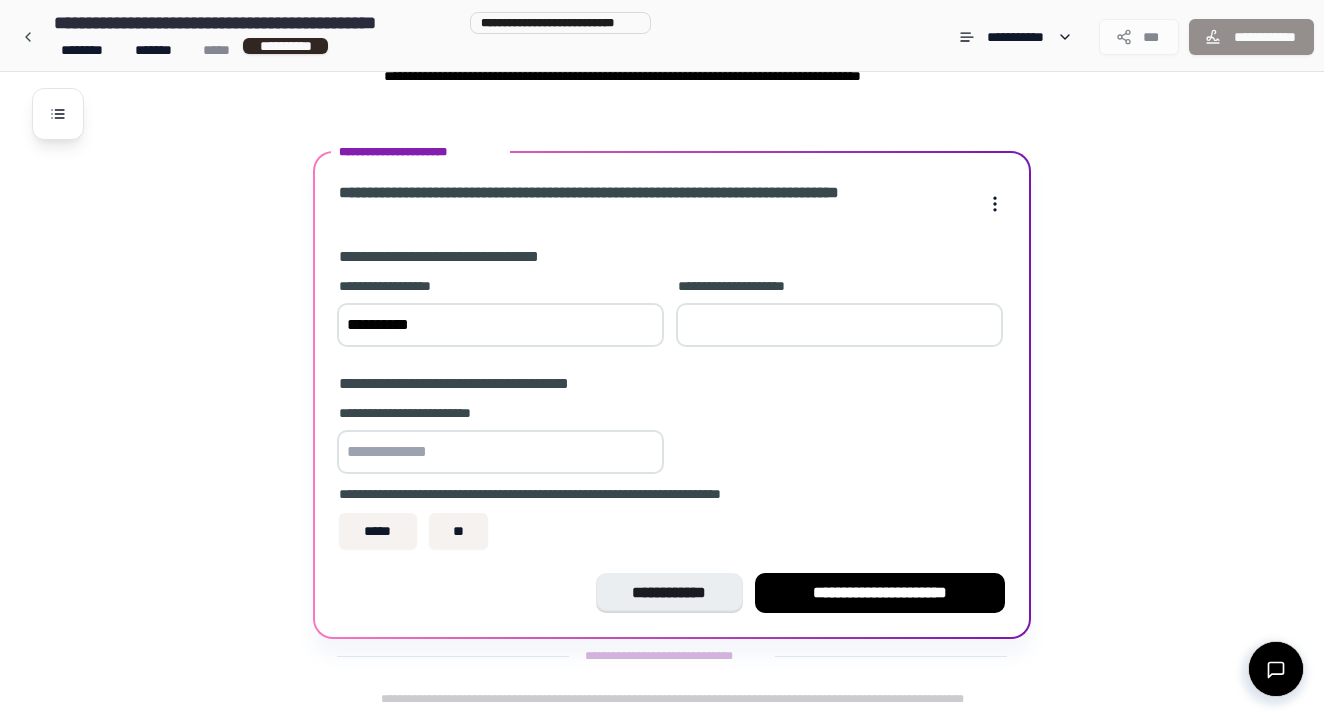 click on "**********" at bounding box center [839, 314] 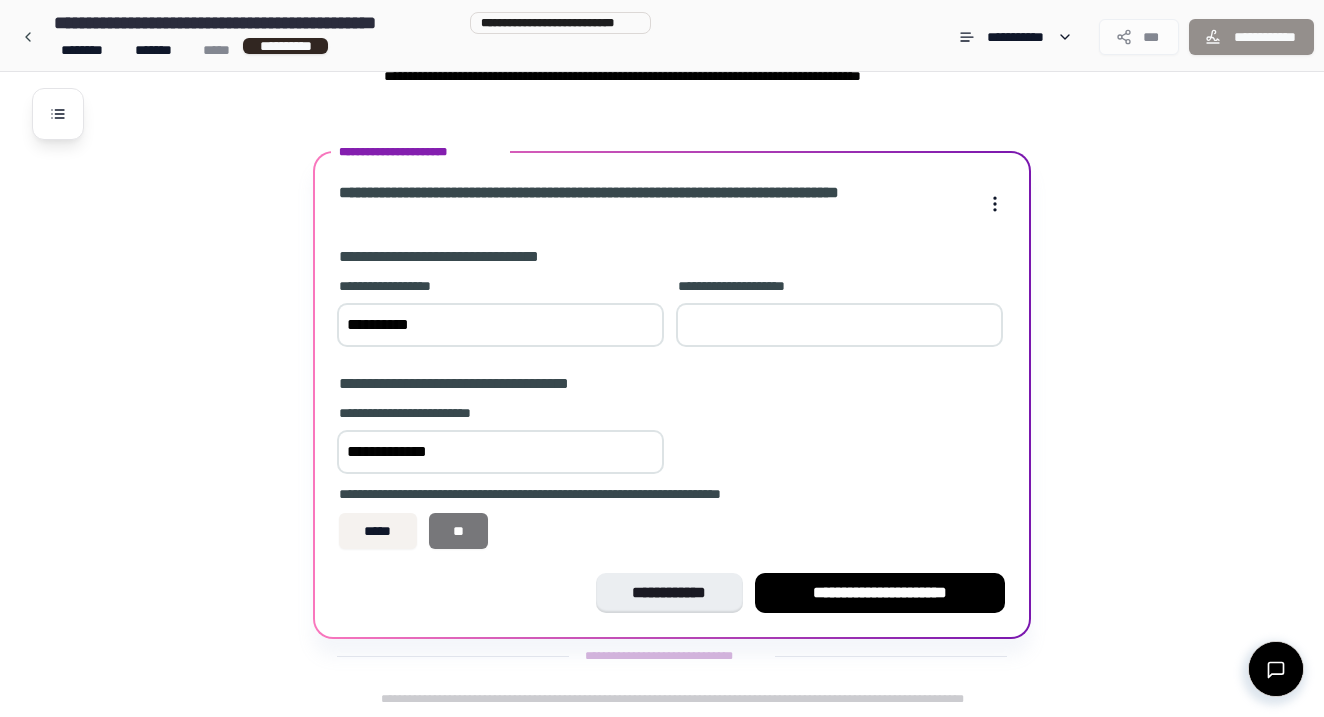 click on "**" at bounding box center (459, 531) 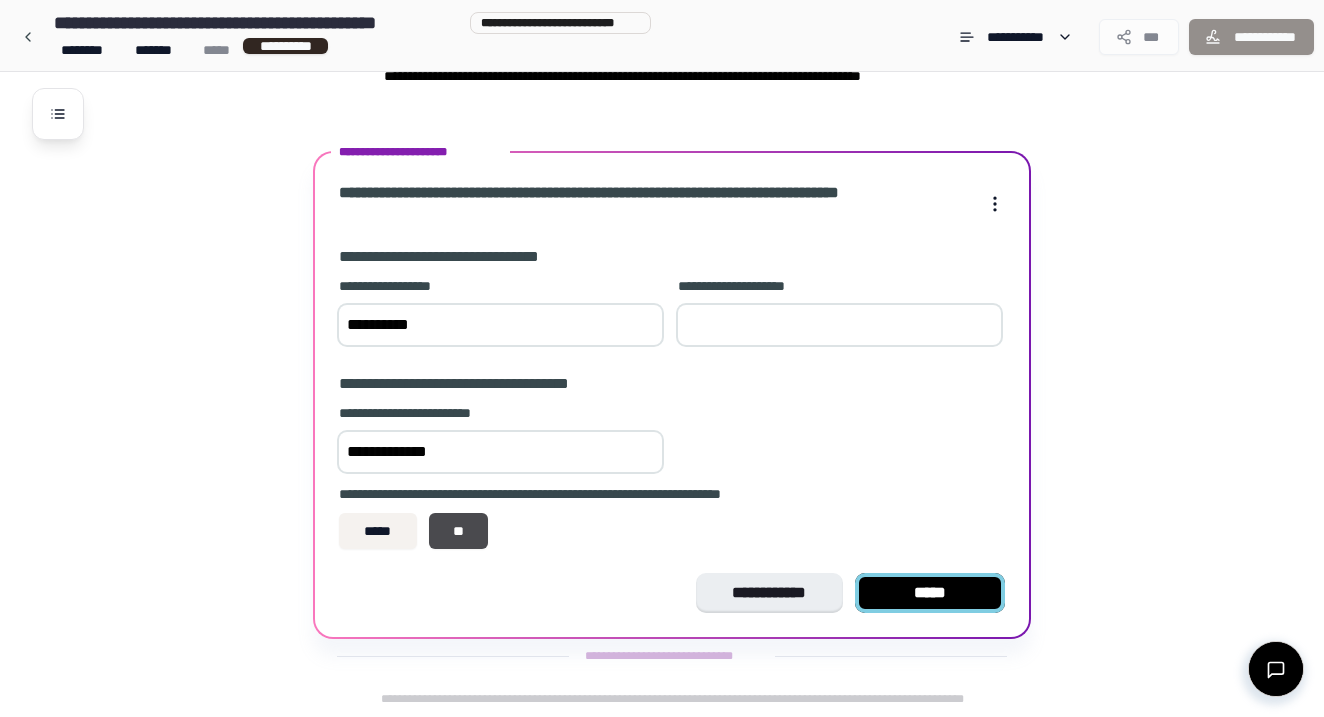 click on "*****" at bounding box center (930, 593) 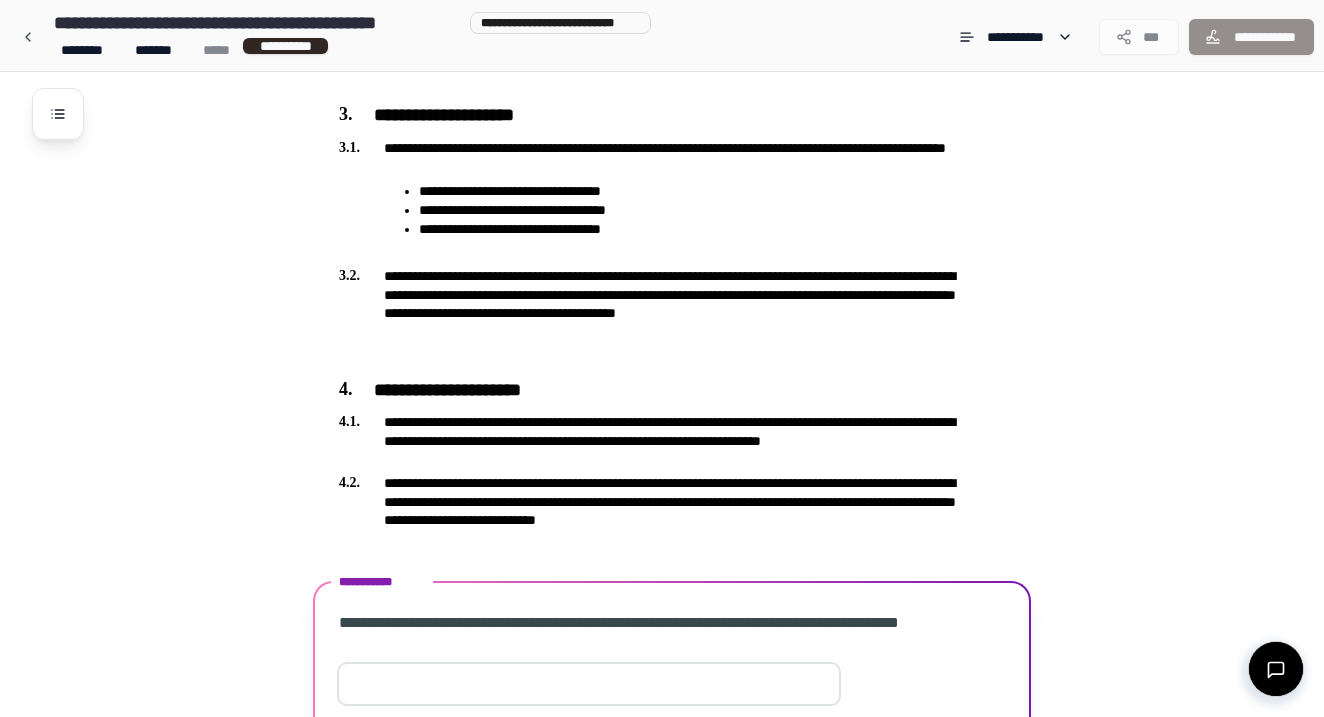 scroll, scrollTop: 905, scrollLeft: 0, axis: vertical 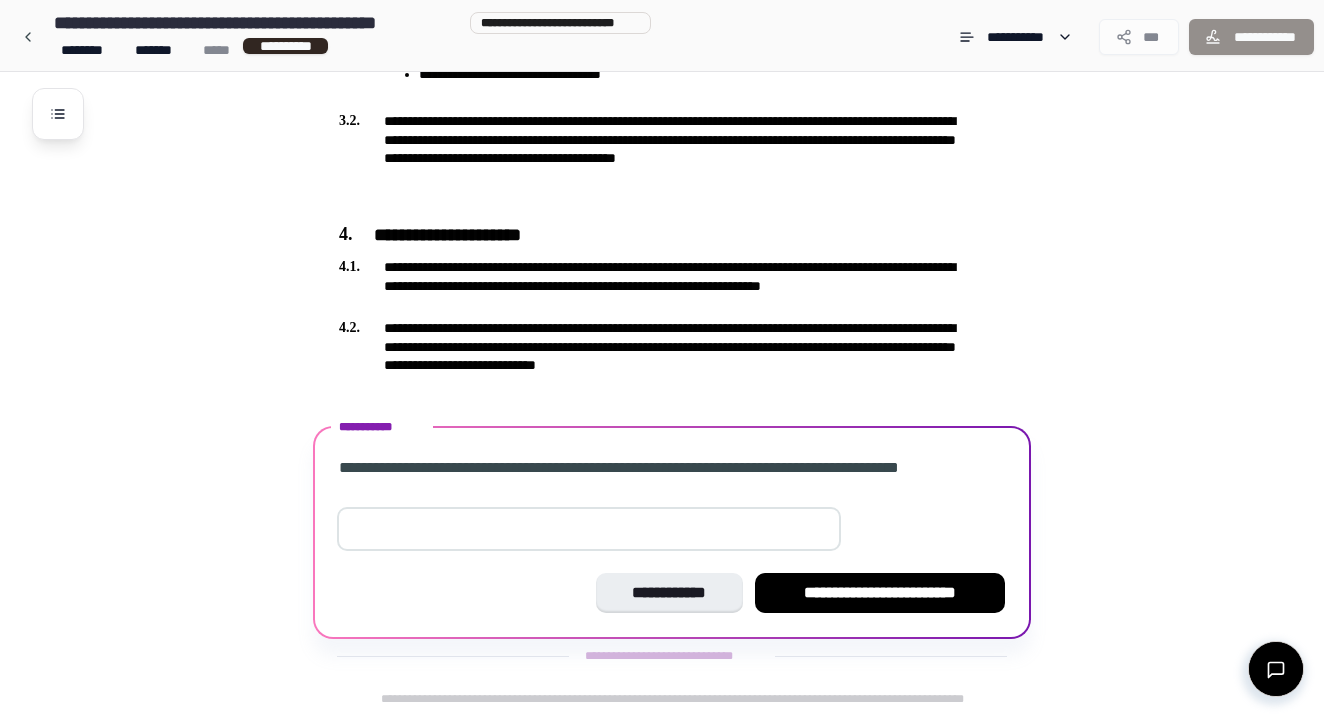 click at bounding box center [589, 529] 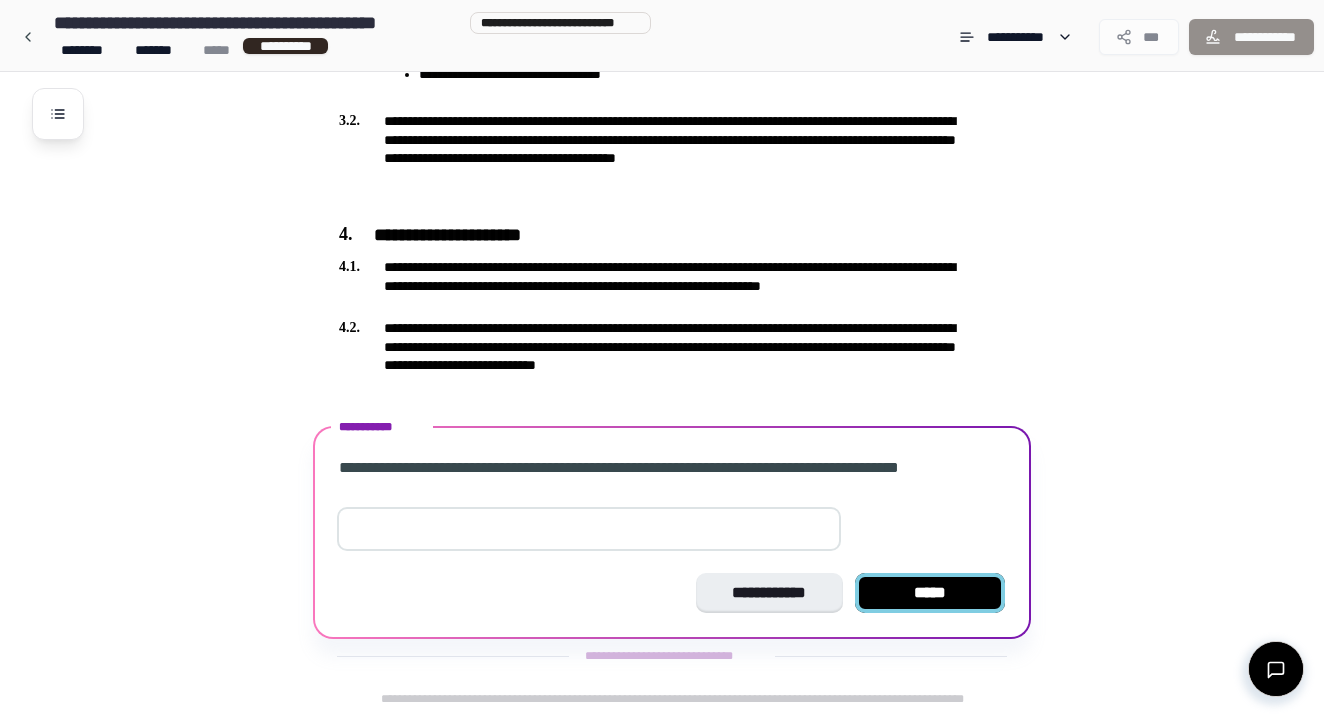 type on "*" 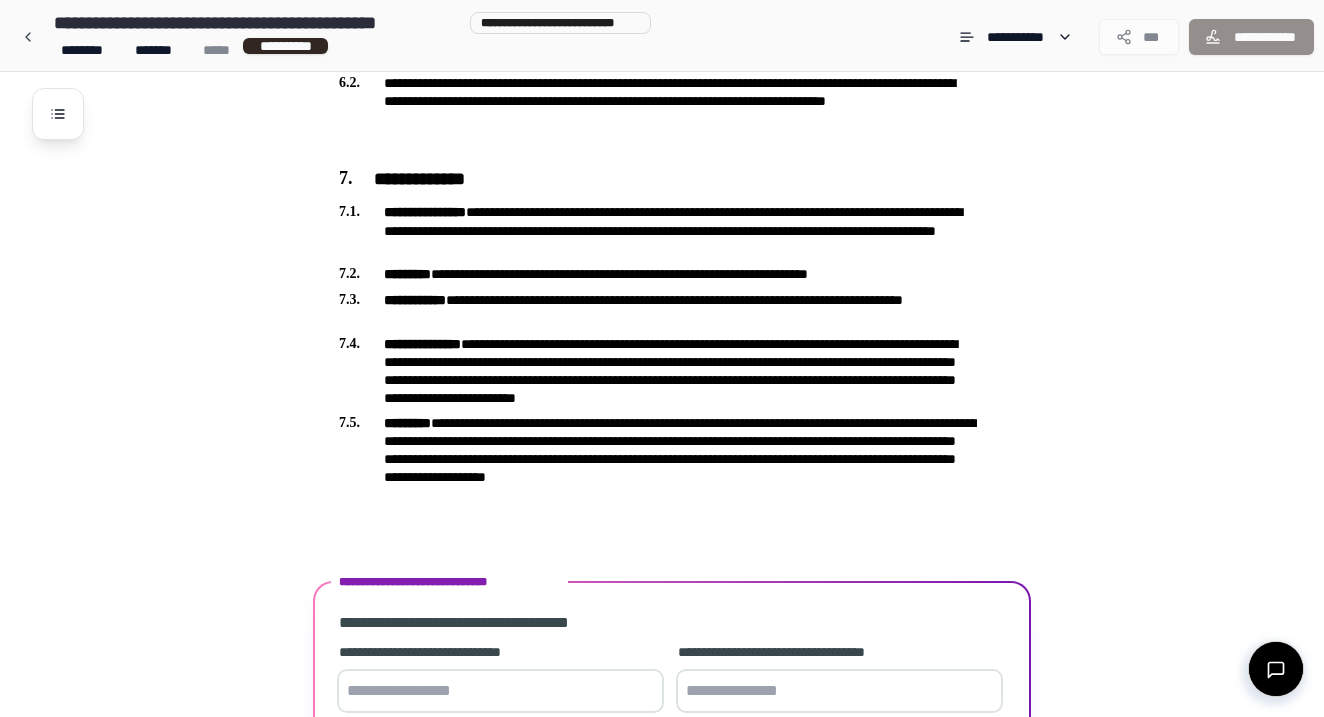 scroll, scrollTop: 1760, scrollLeft: 0, axis: vertical 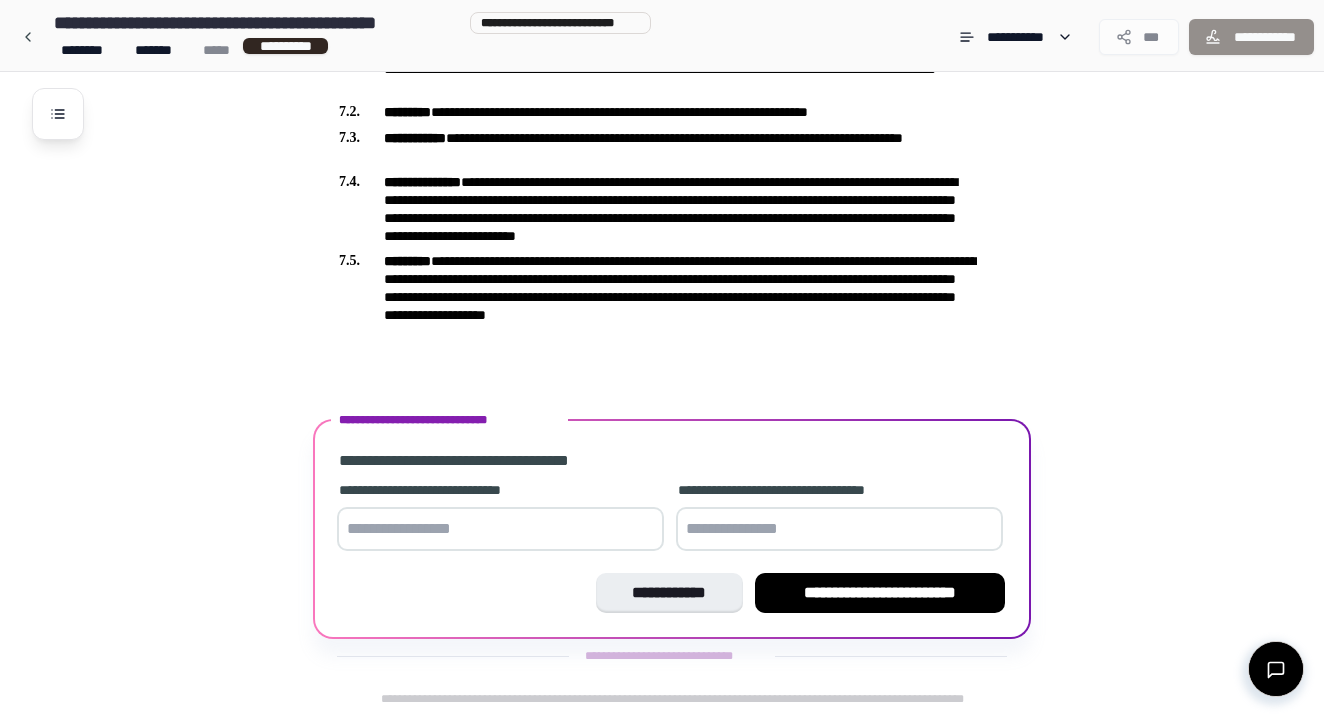 click at bounding box center [500, 529] 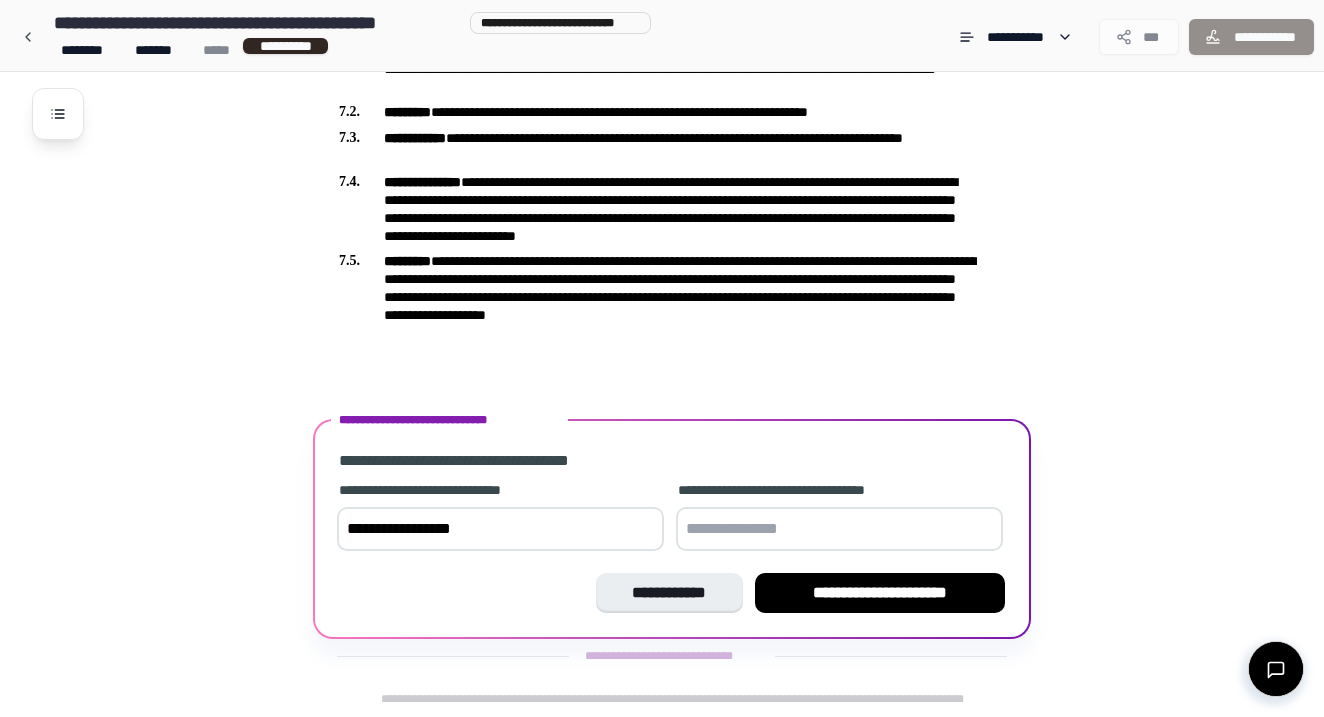 type on "**********" 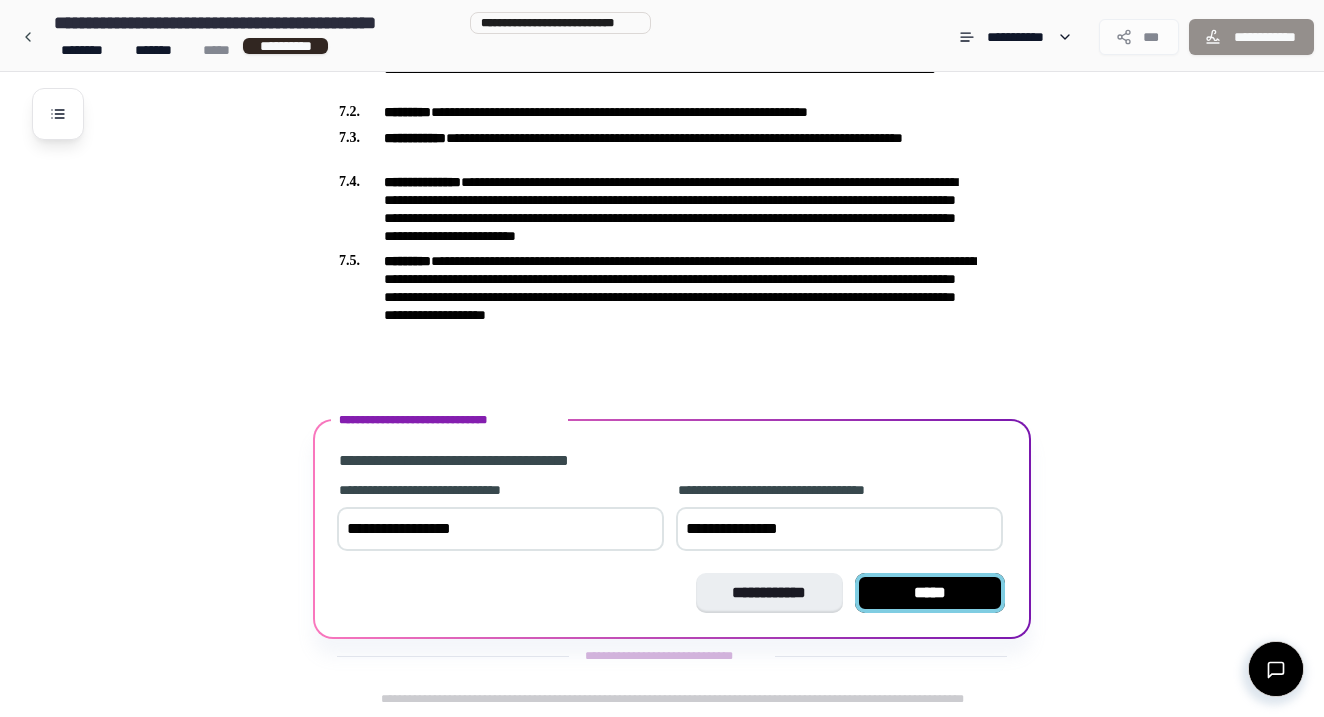 click on "*****" at bounding box center (930, 593) 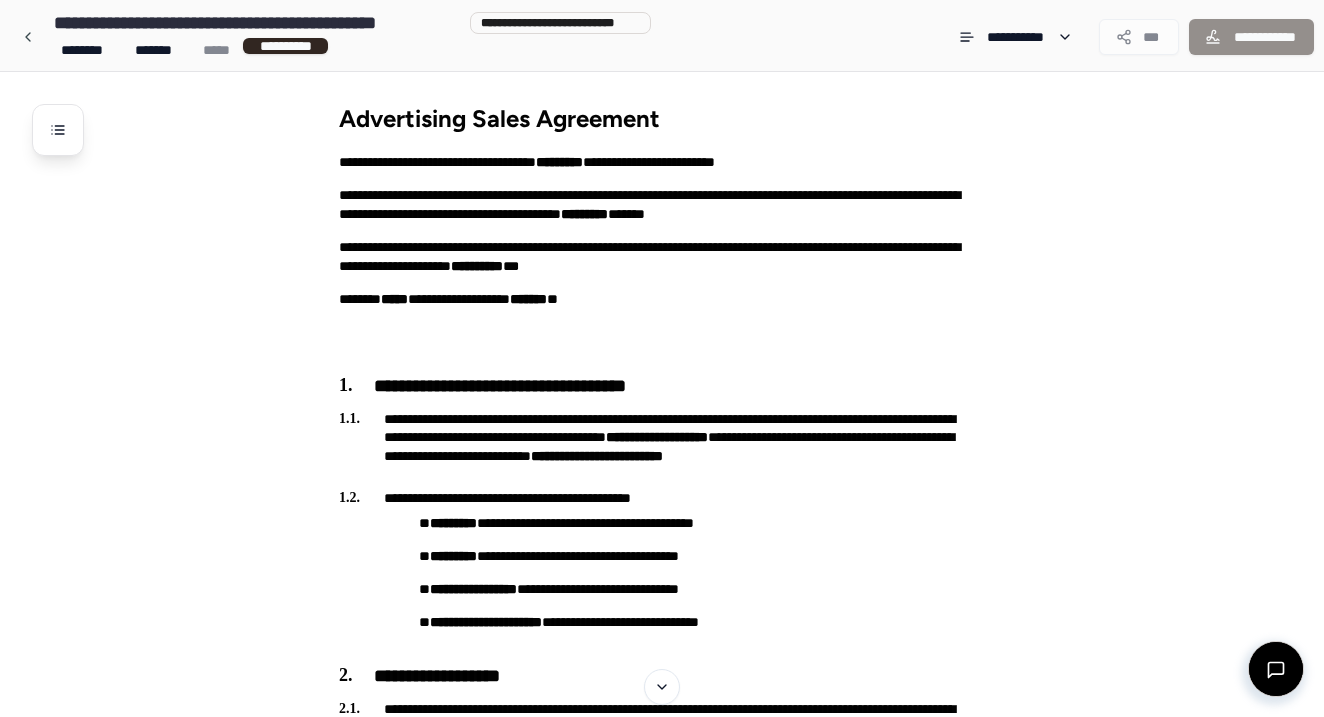 scroll, scrollTop: 0, scrollLeft: 0, axis: both 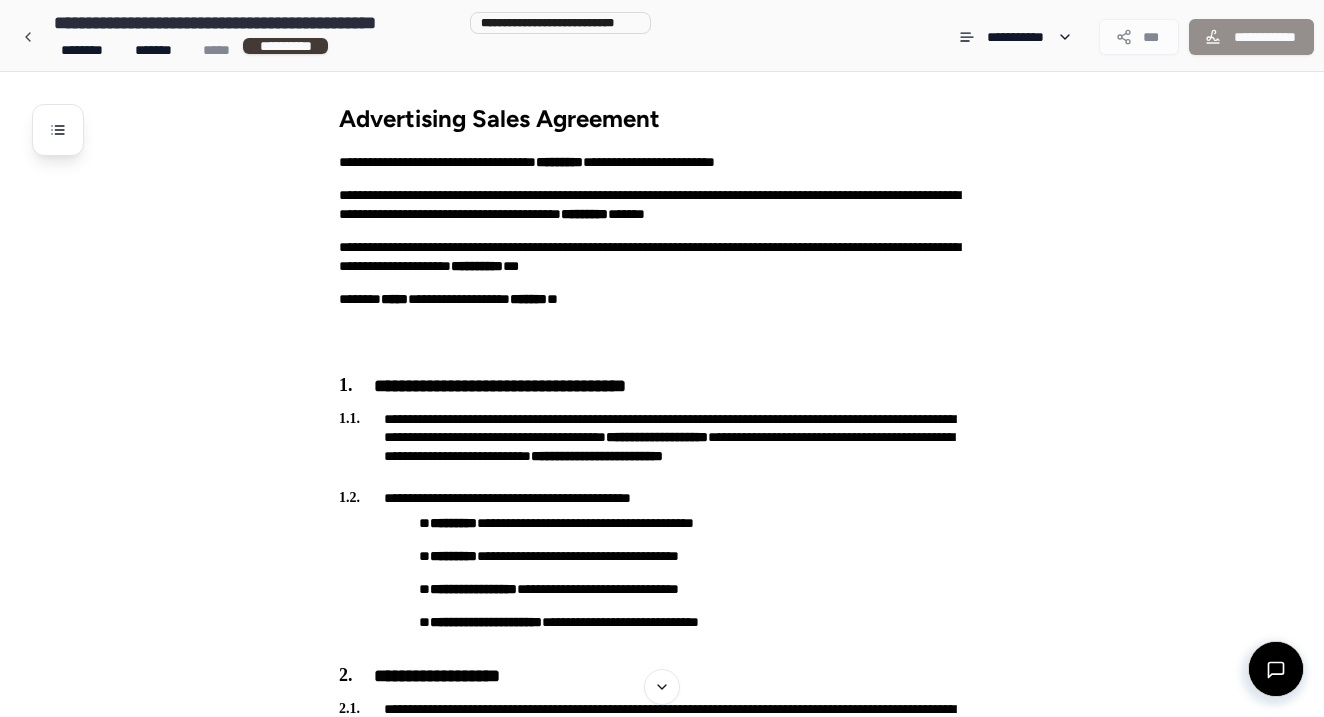 click on "**********" at bounding box center (662, 1389) 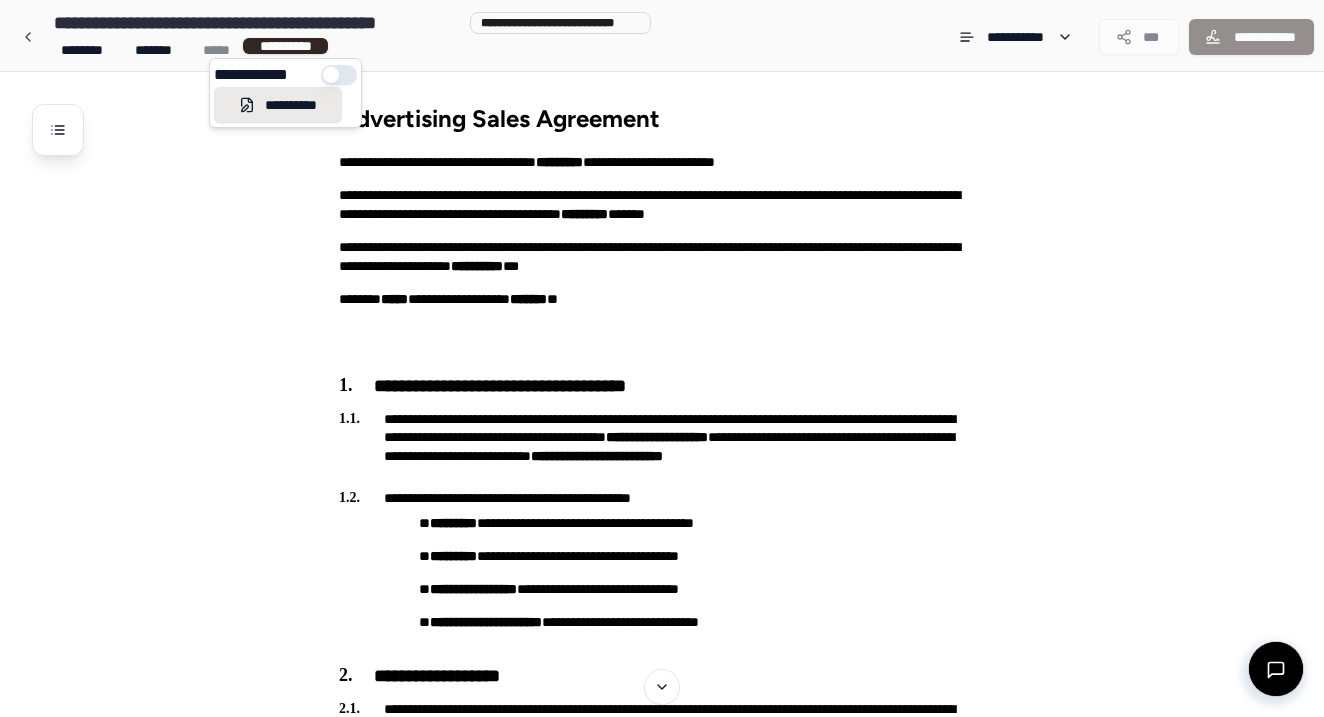 click on "**********" at bounding box center (278, 105) 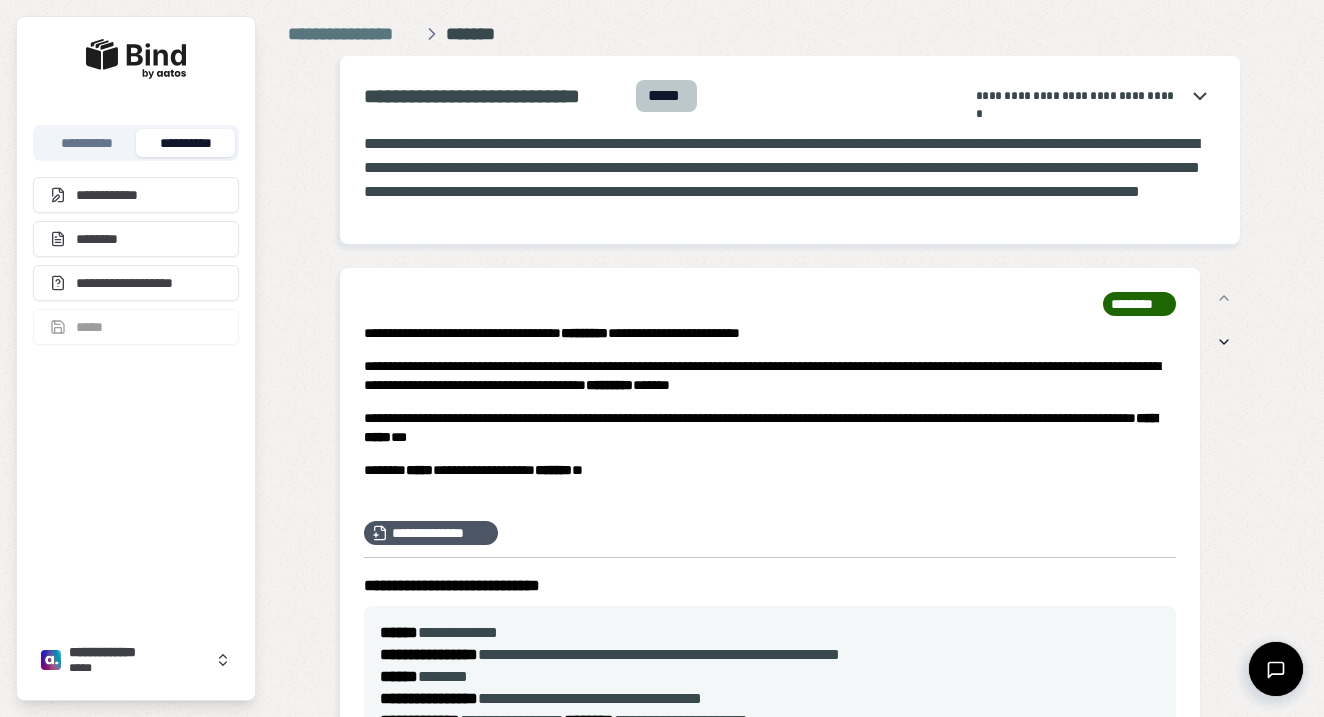 scroll, scrollTop: 0, scrollLeft: 0, axis: both 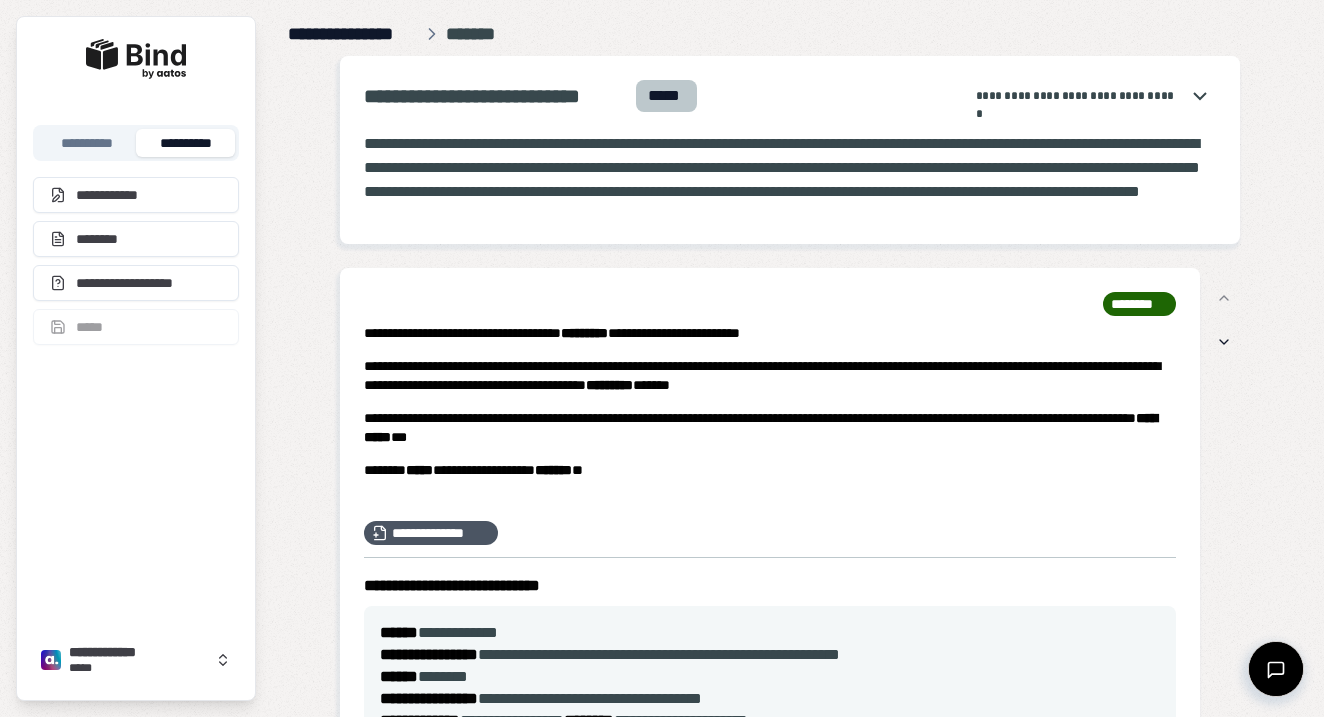 click on "**********" at bounding box center (353, 34) 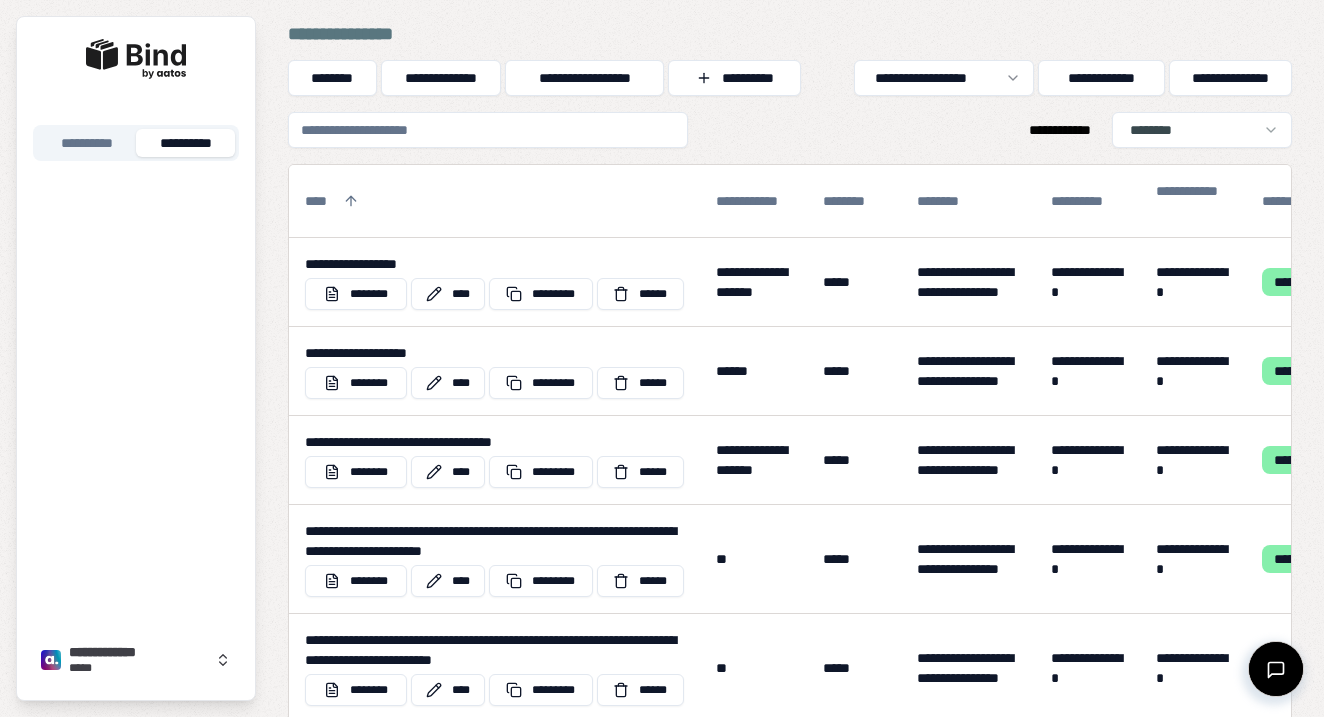 click at bounding box center (488, 130) 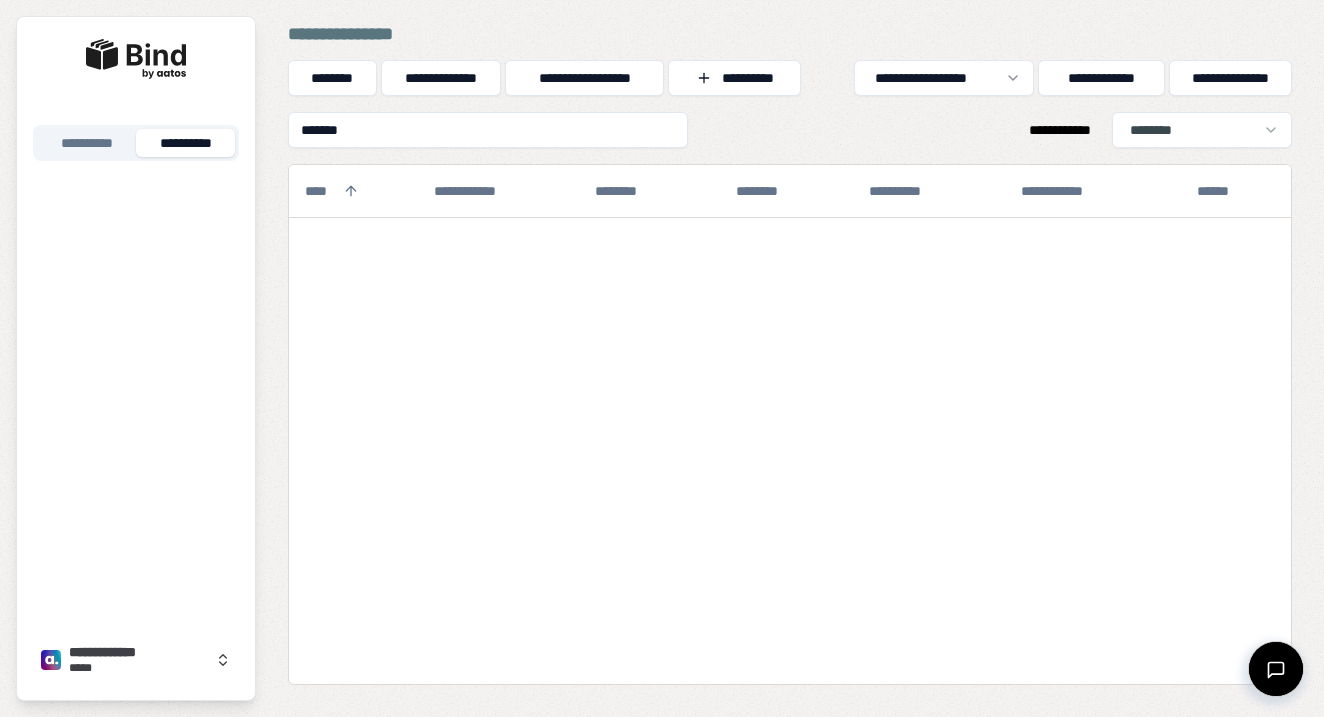type on "********" 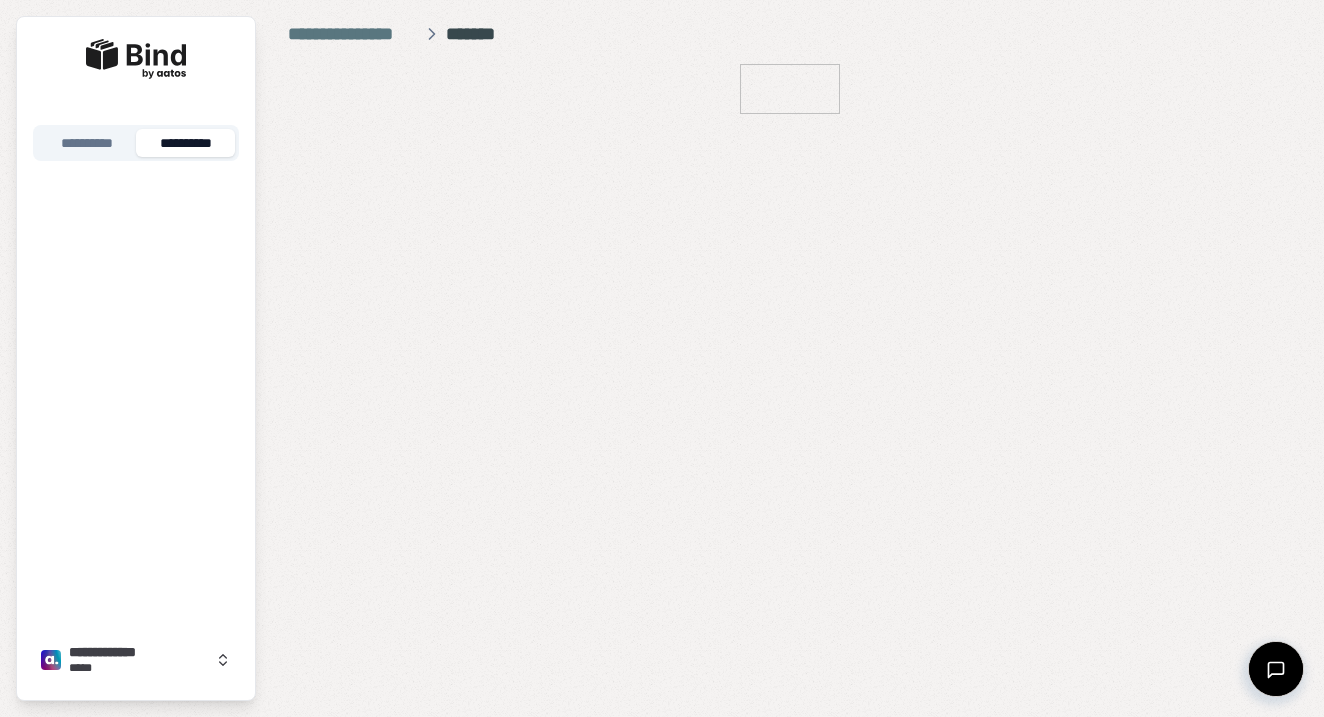 scroll, scrollTop: 0, scrollLeft: 0, axis: both 